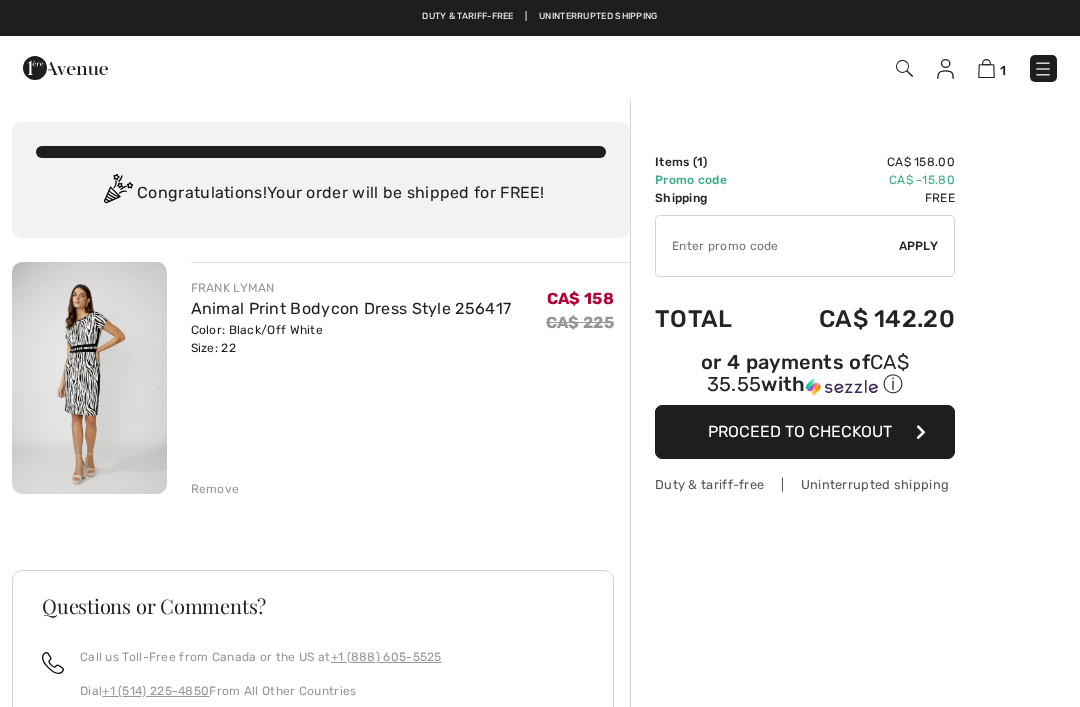 scroll, scrollTop: 0, scrollLeft: 0, axis: both 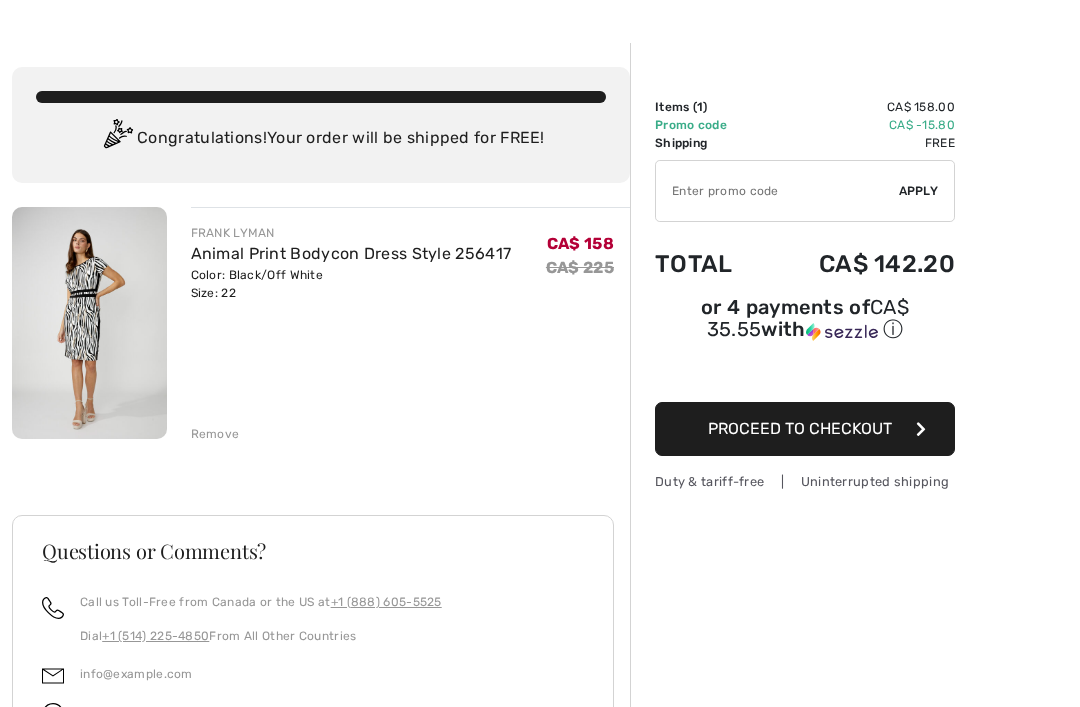 click at bounding box center [89, 323] 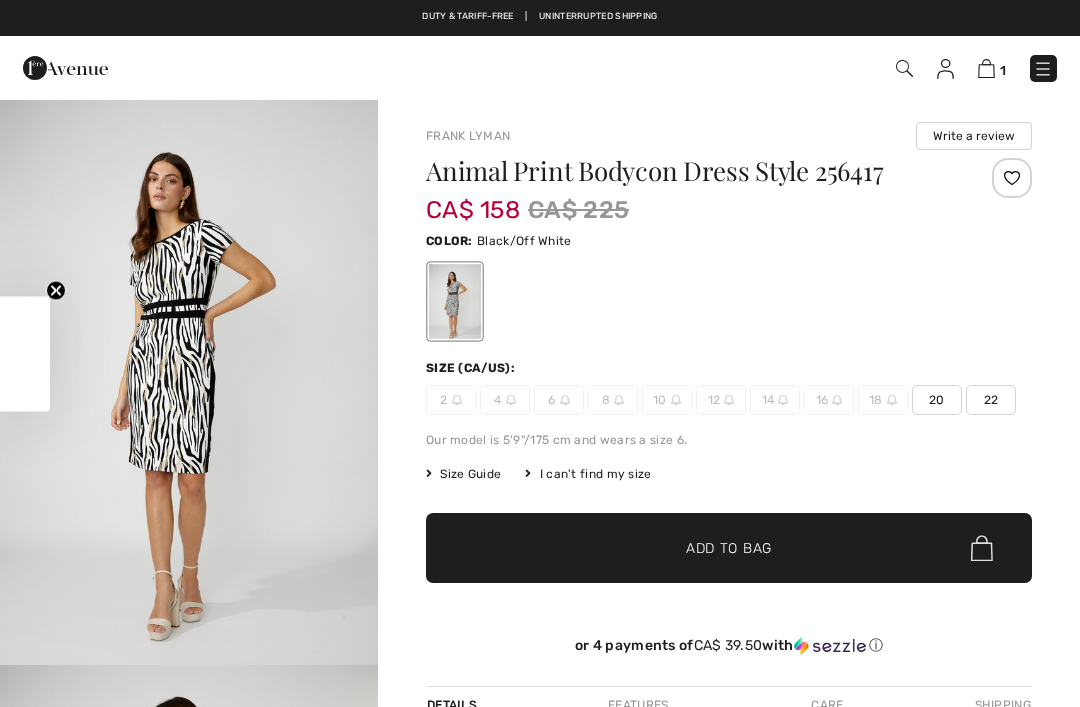 checkbox on "true" 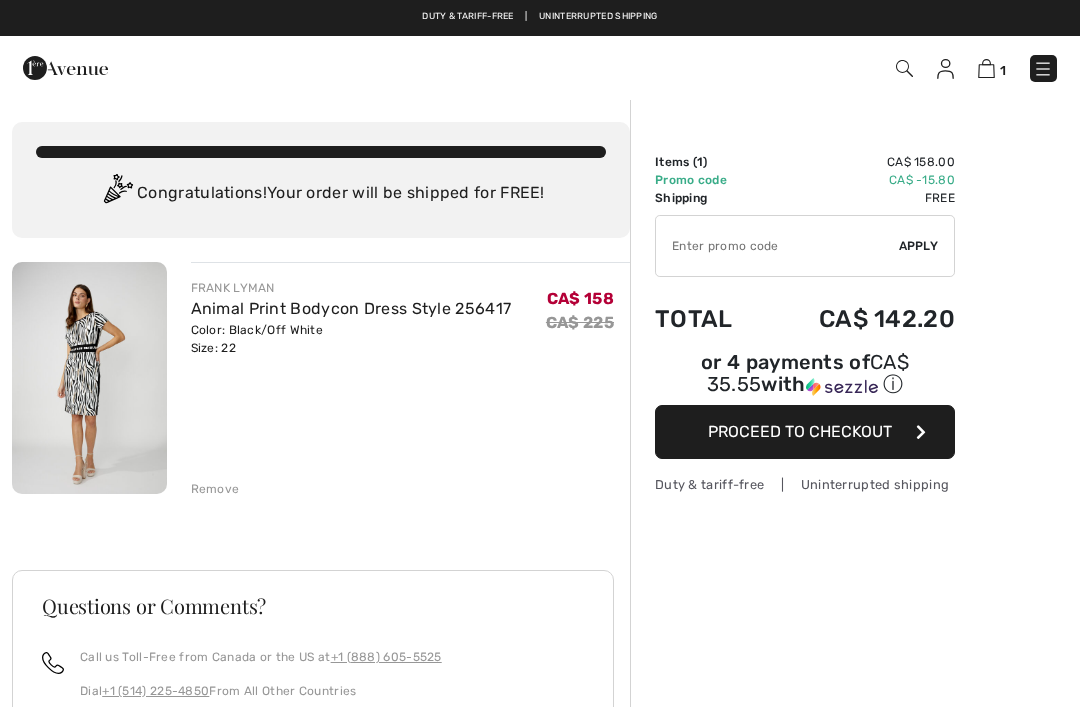 scroll, scrollTop: 0, scrollLeft: 0, axis: both 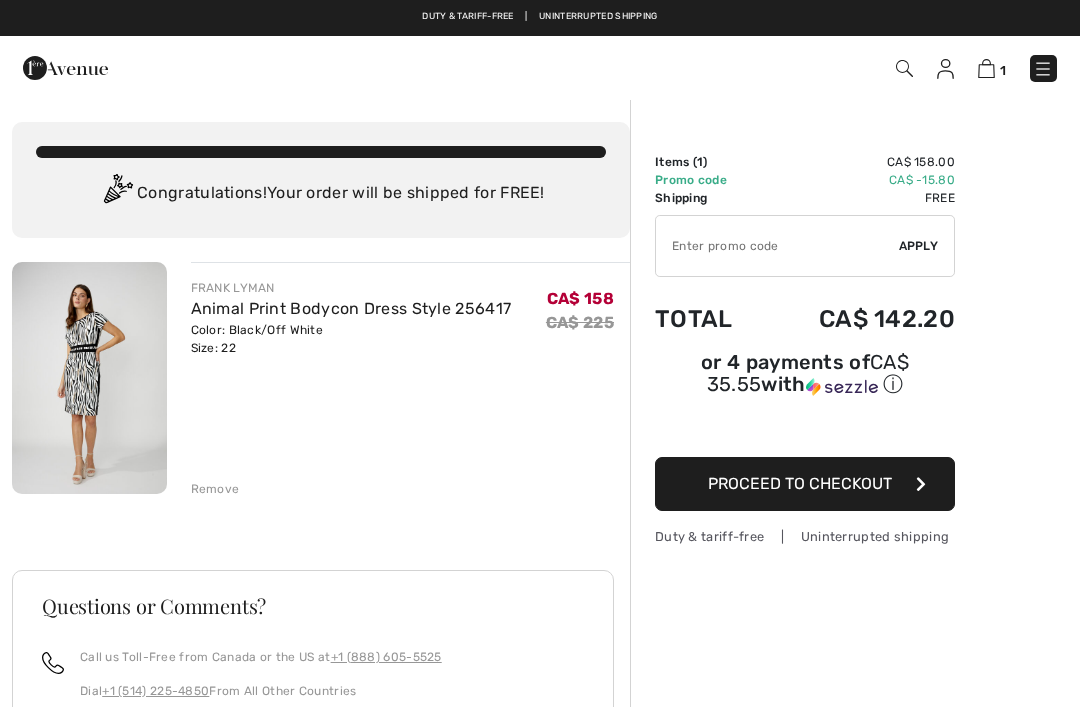 click at bounding box center (65, 68) 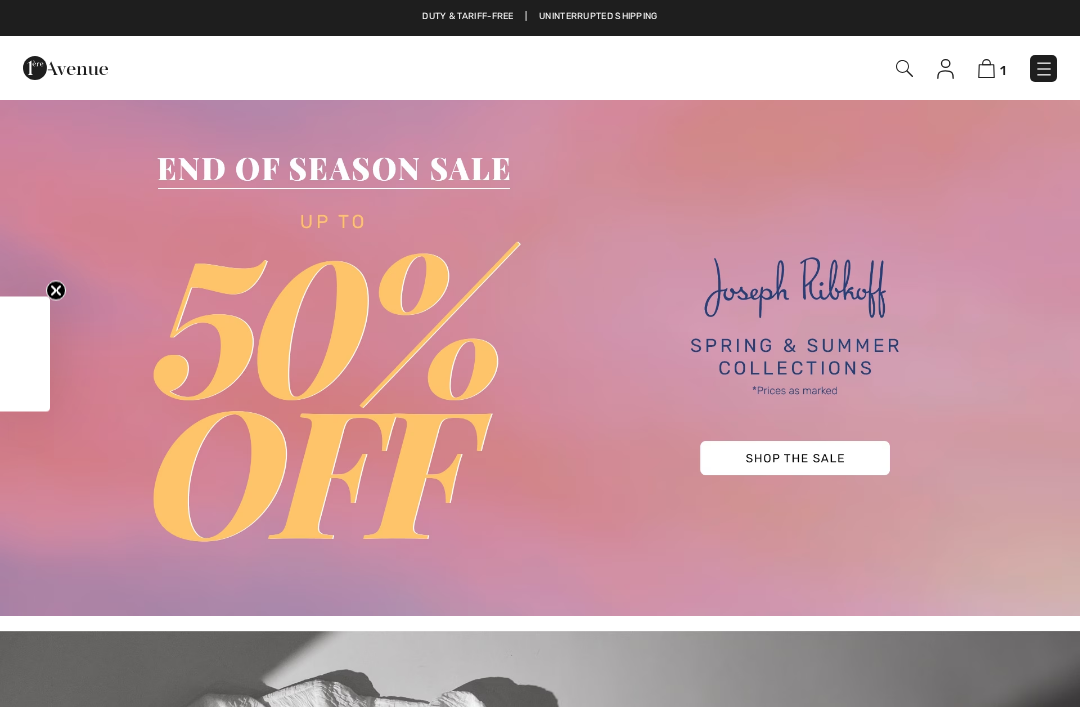 scroll, scrollTop: 0, scrollLeft: 0, axis: both 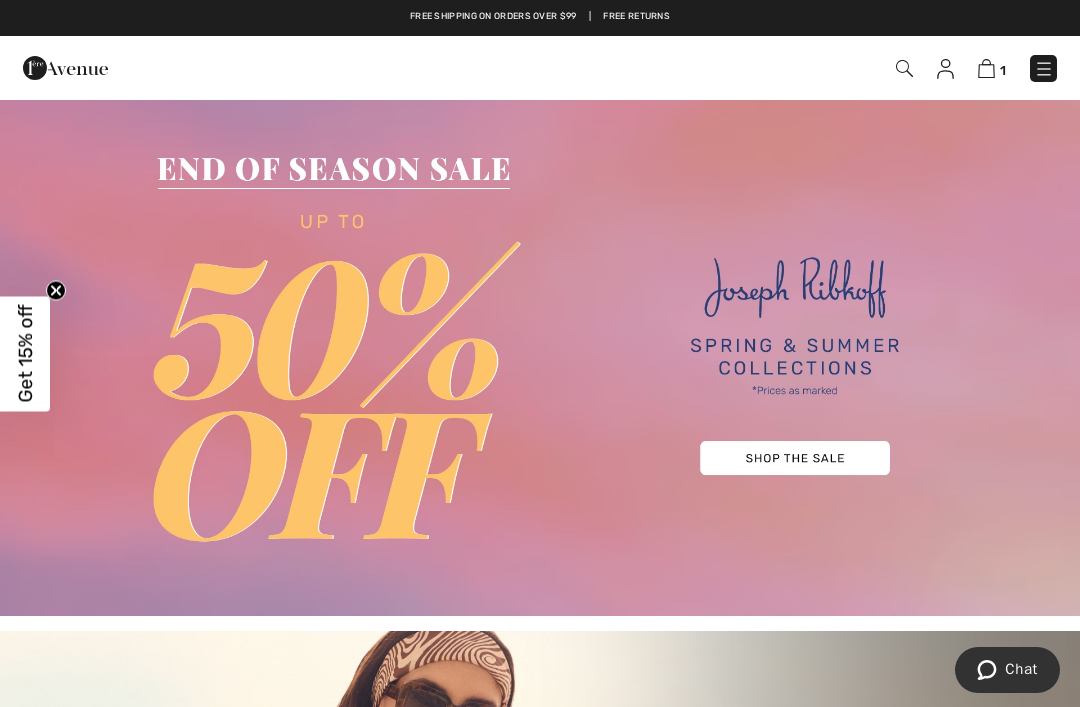 click at bounding box center (1044, 69) 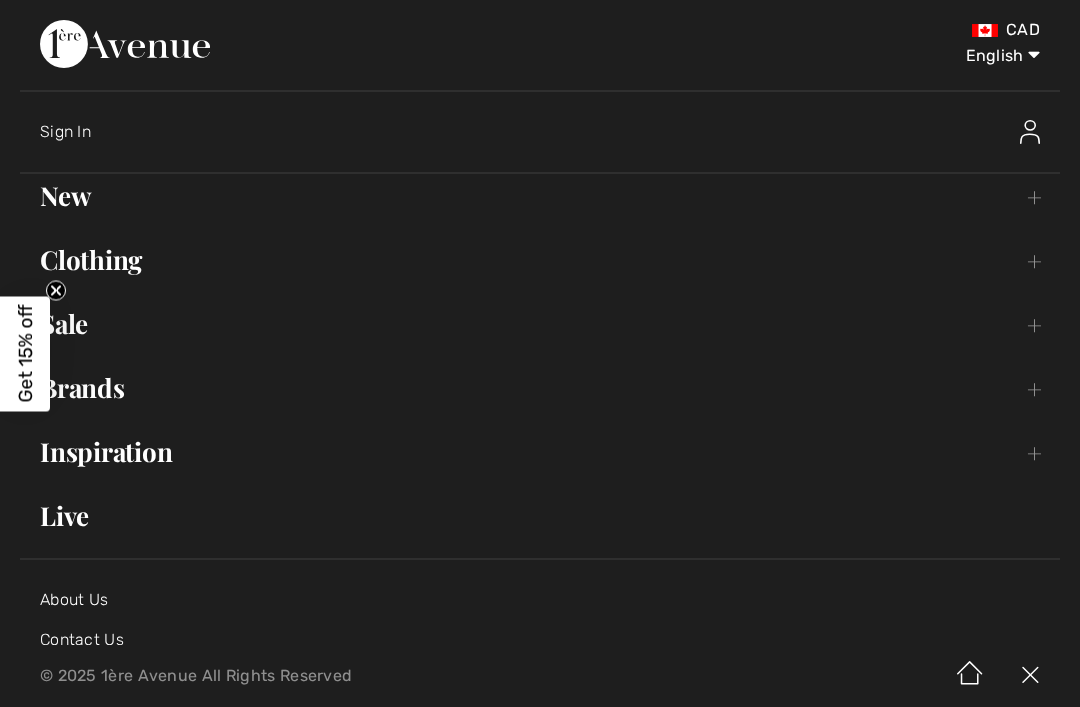 click on "Clothing Toggle submenu" at bounding box center (540, 260) 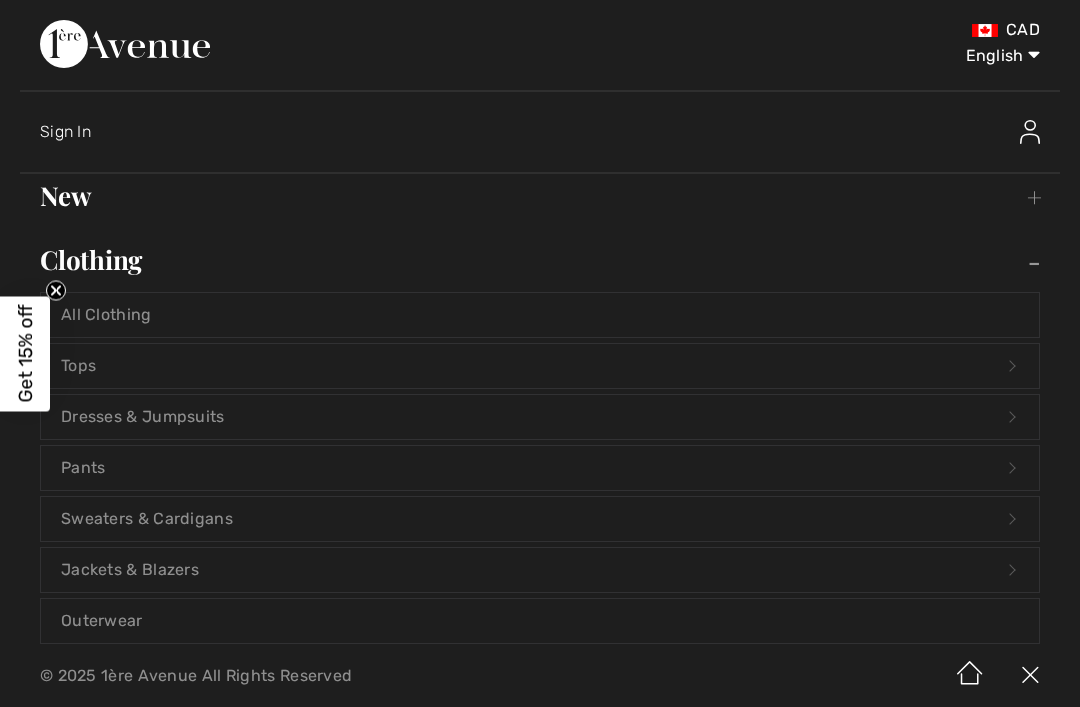 click on "Dresses & Jumpsuits Open submenu" at bounding box center (540, 417) 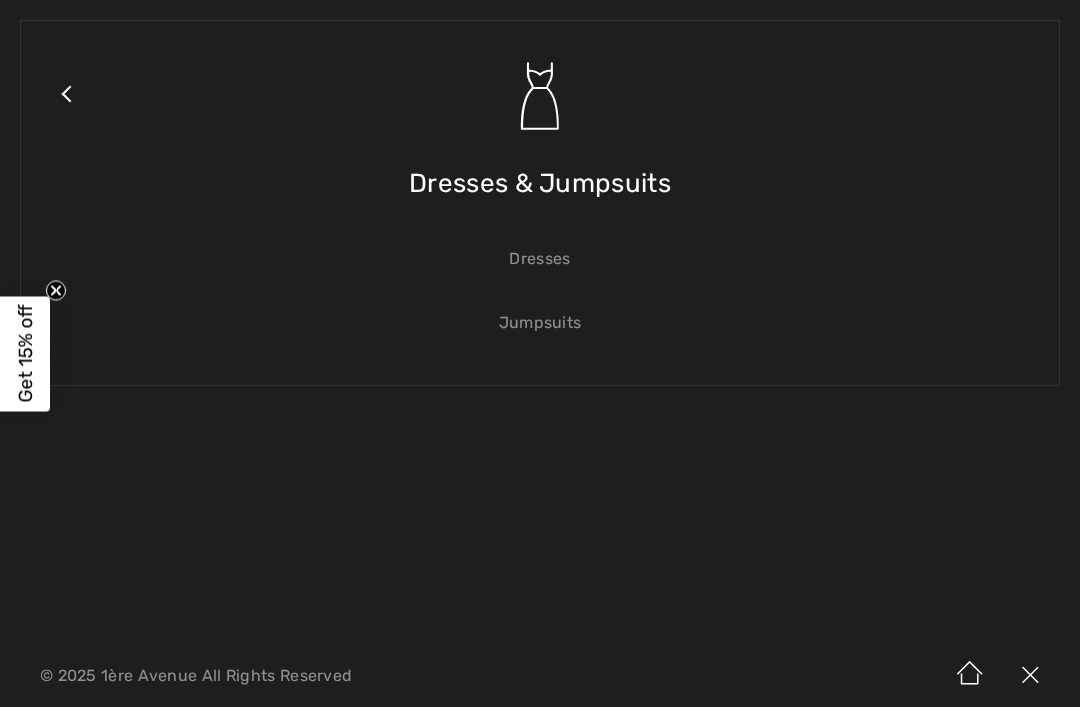 click on "Dresses" at bounding box center (540, 259) 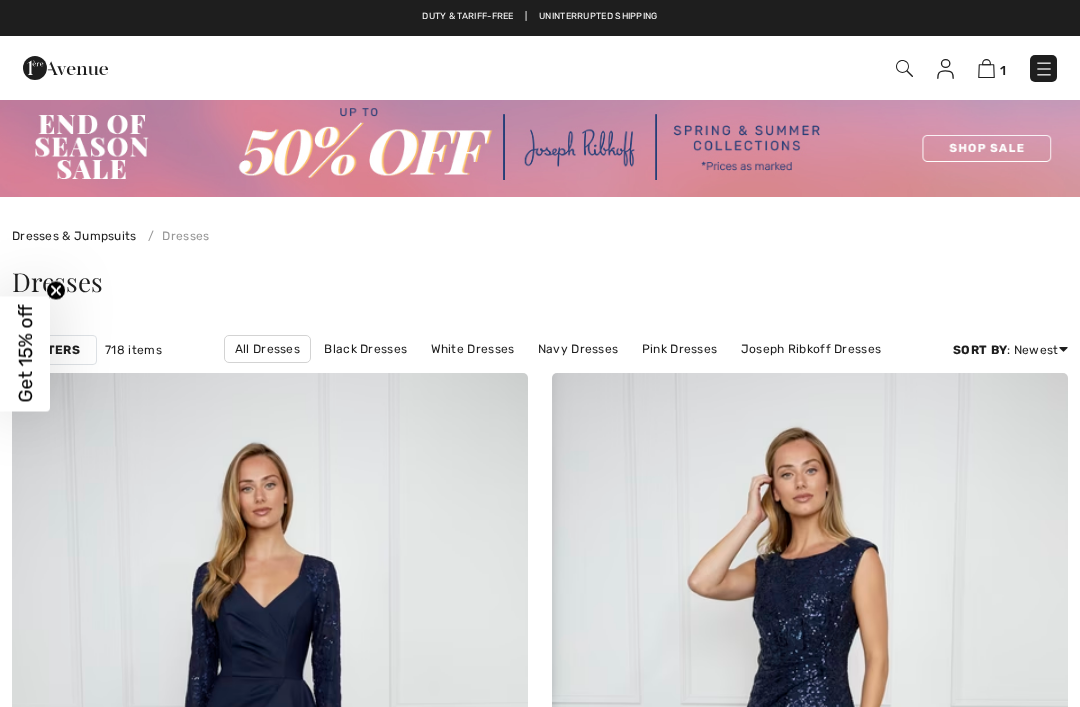 scroll, scrollTop: 0, scrollLeft: 0, axis: both 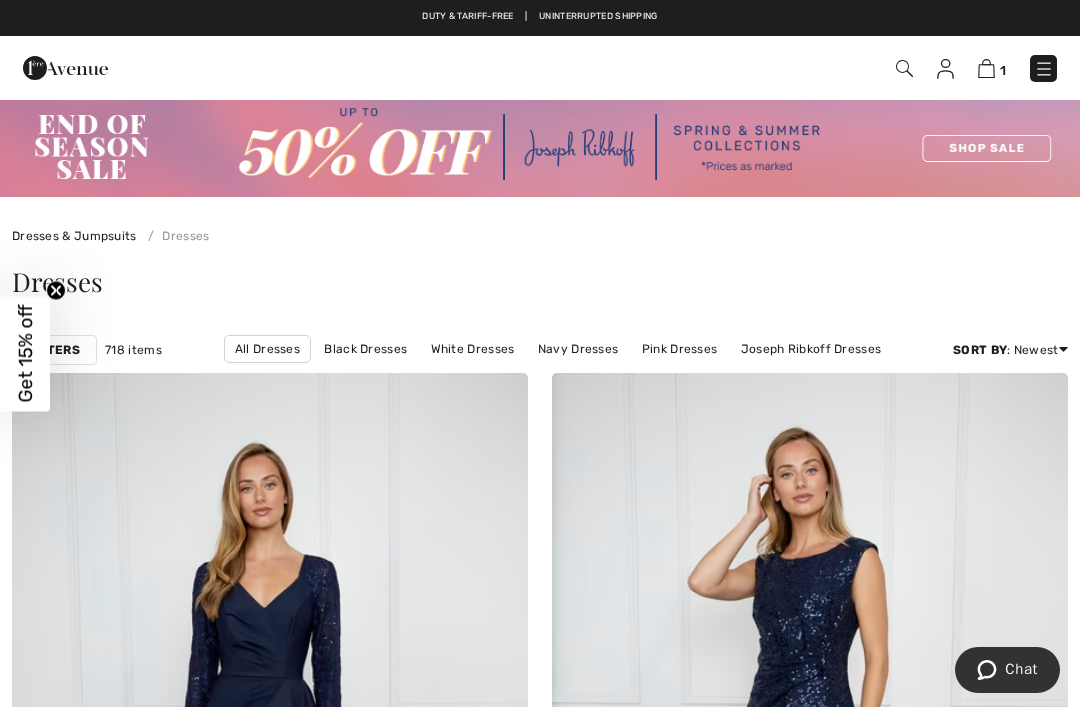 click on "Get 15% off Close teaser" at bounding box center [25, 353] 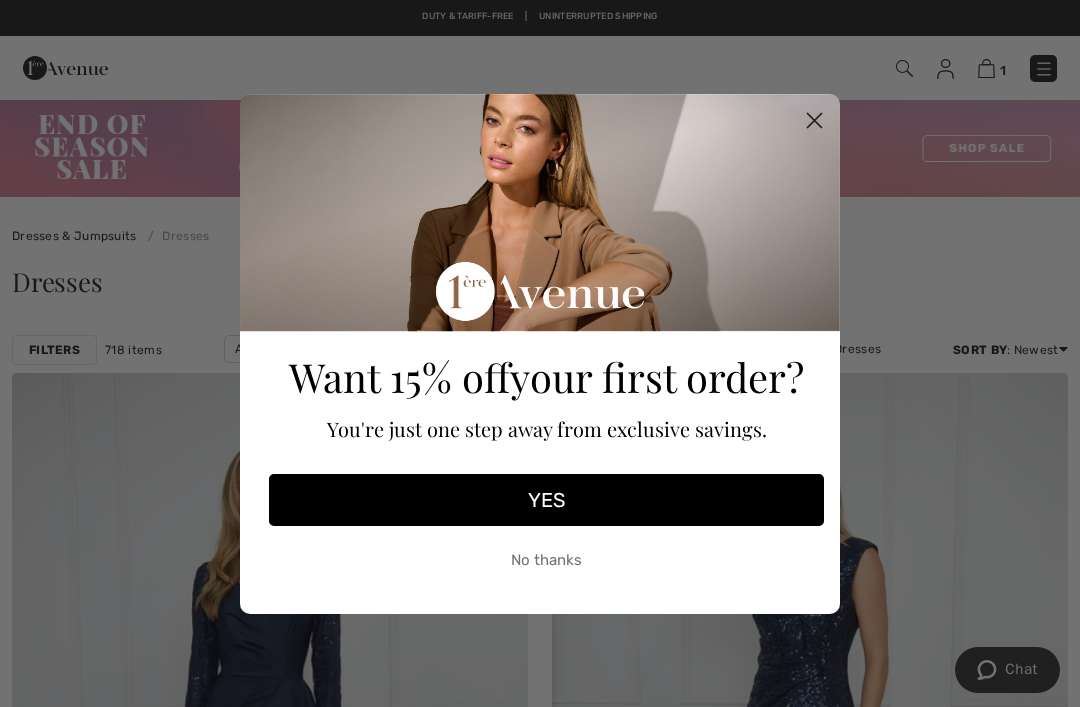 click 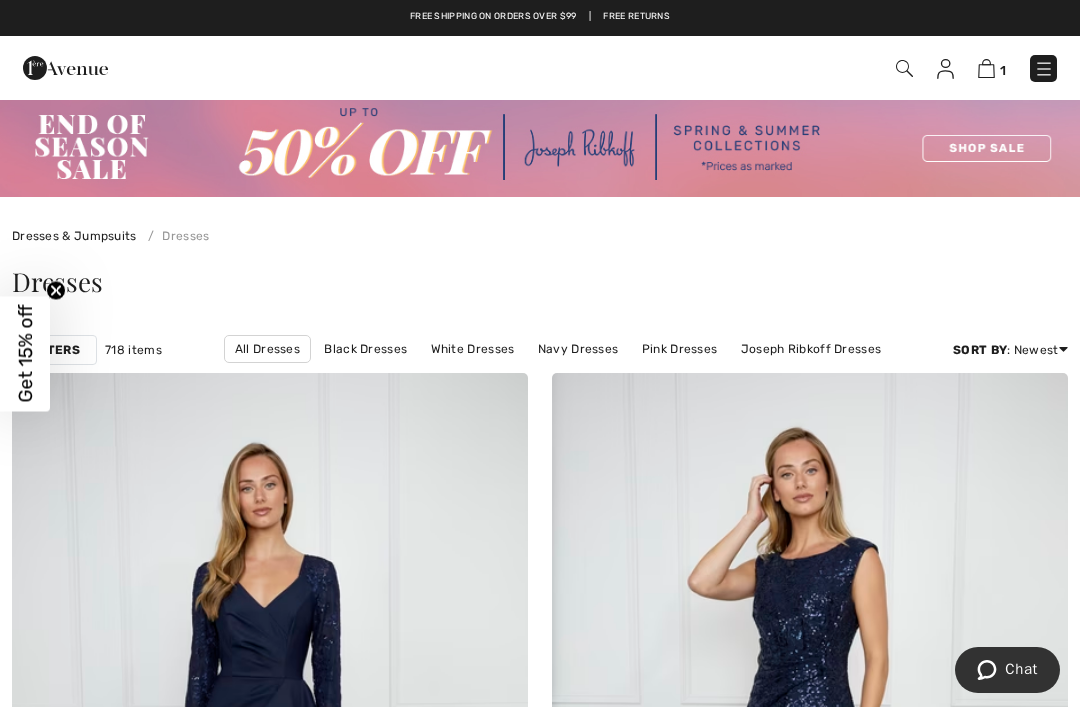 click on "Filters" at bounding box center [54, 350] 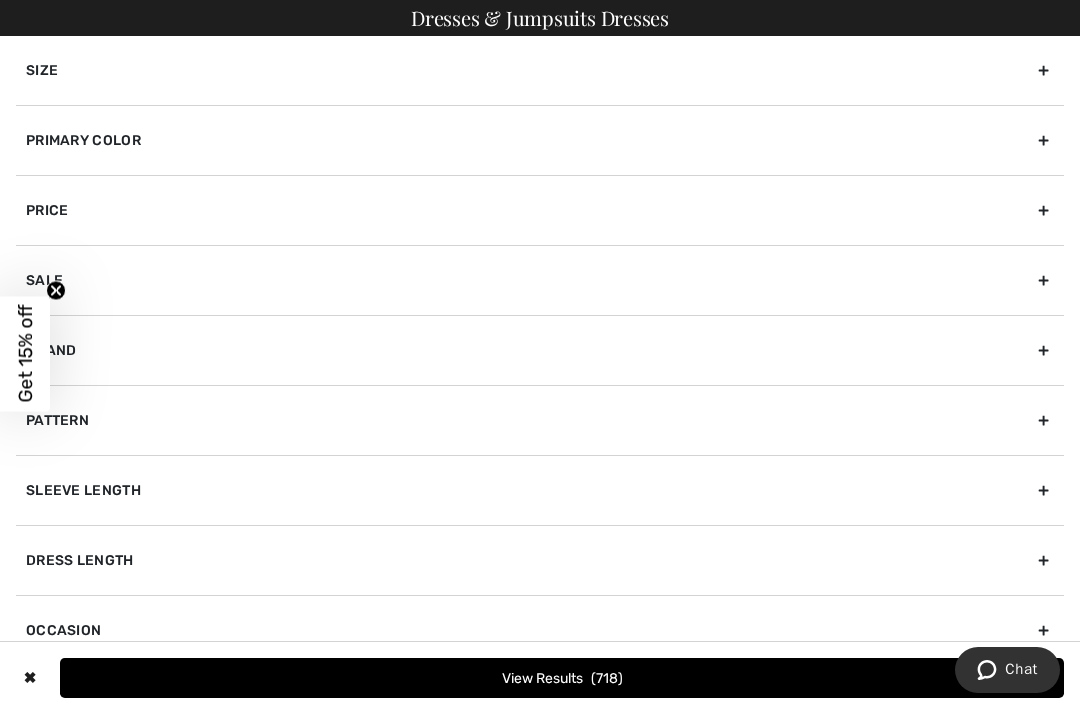 click on "Size" at bounding box center [540, 70] 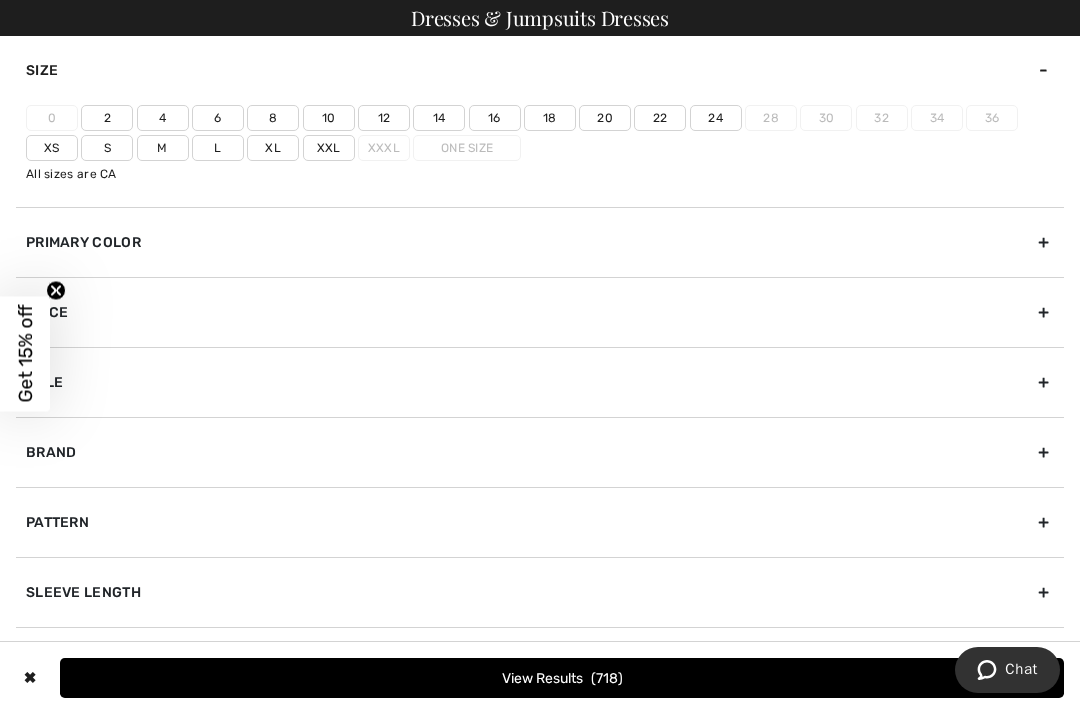 click on "24" at bounding box center (716, 118) 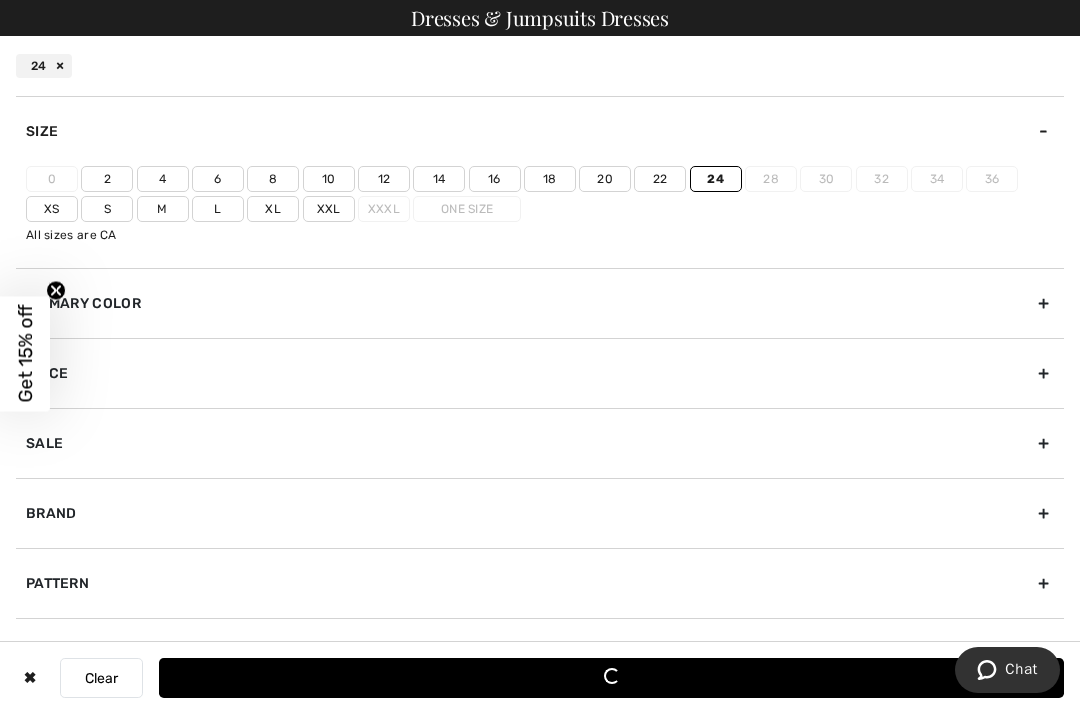 click on "22" at bounding box center [660, 179] 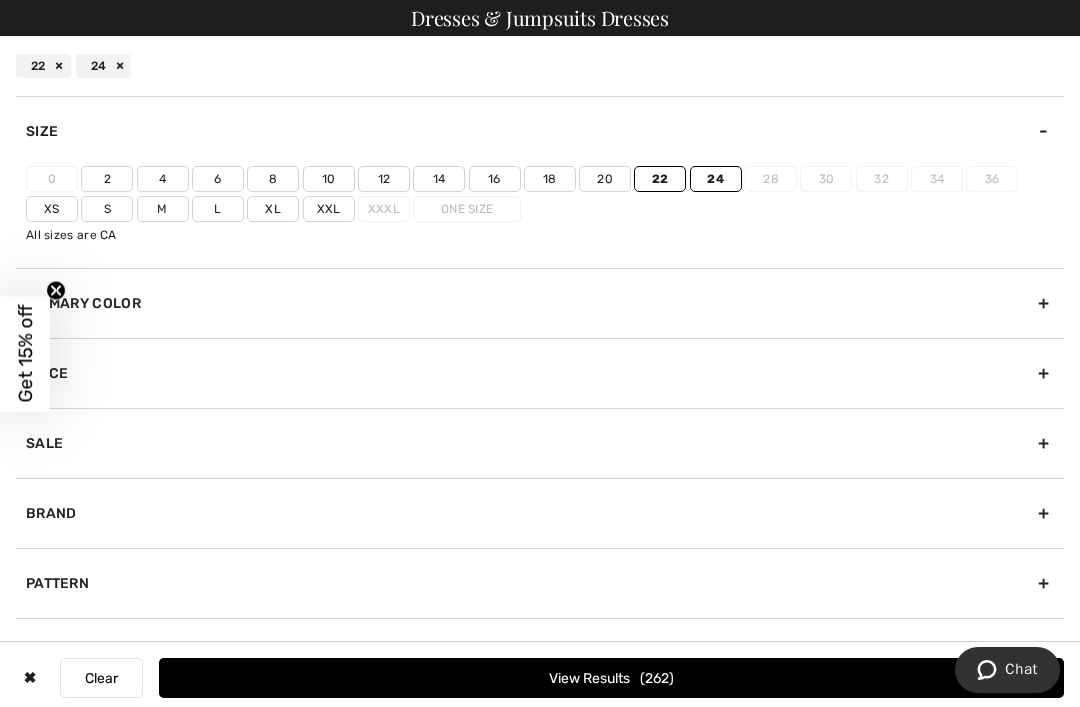 click on "View Results 262" at bounding box center [611, 678] 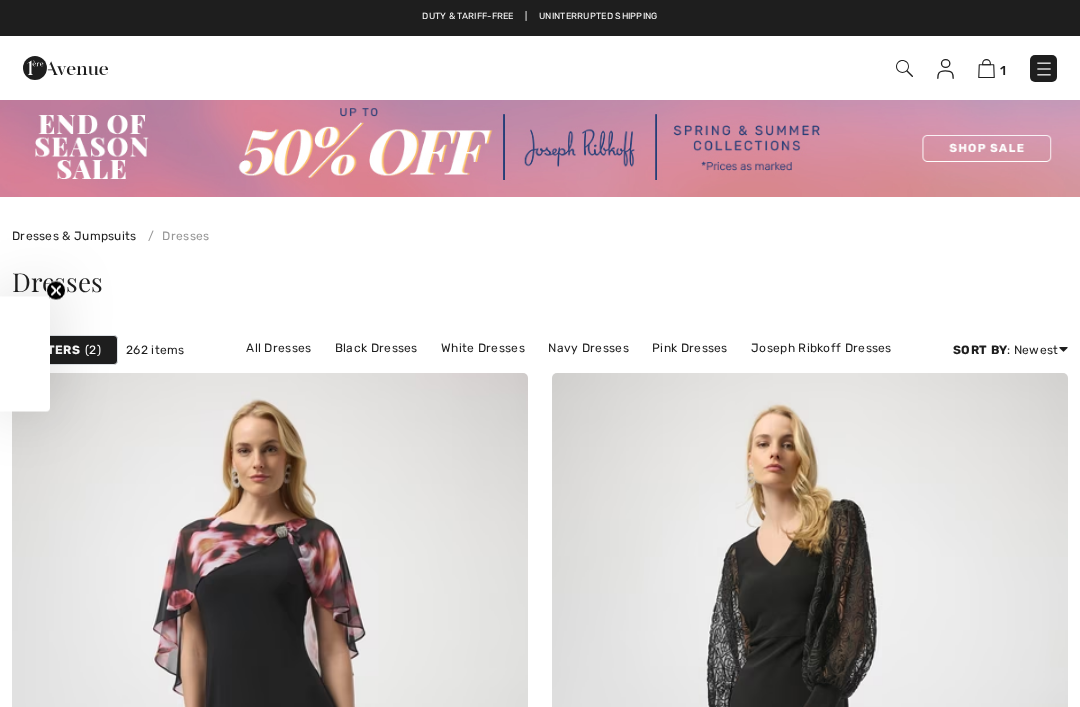 scroll, scrollTop: 0, scrollLeft: 0, axis: both 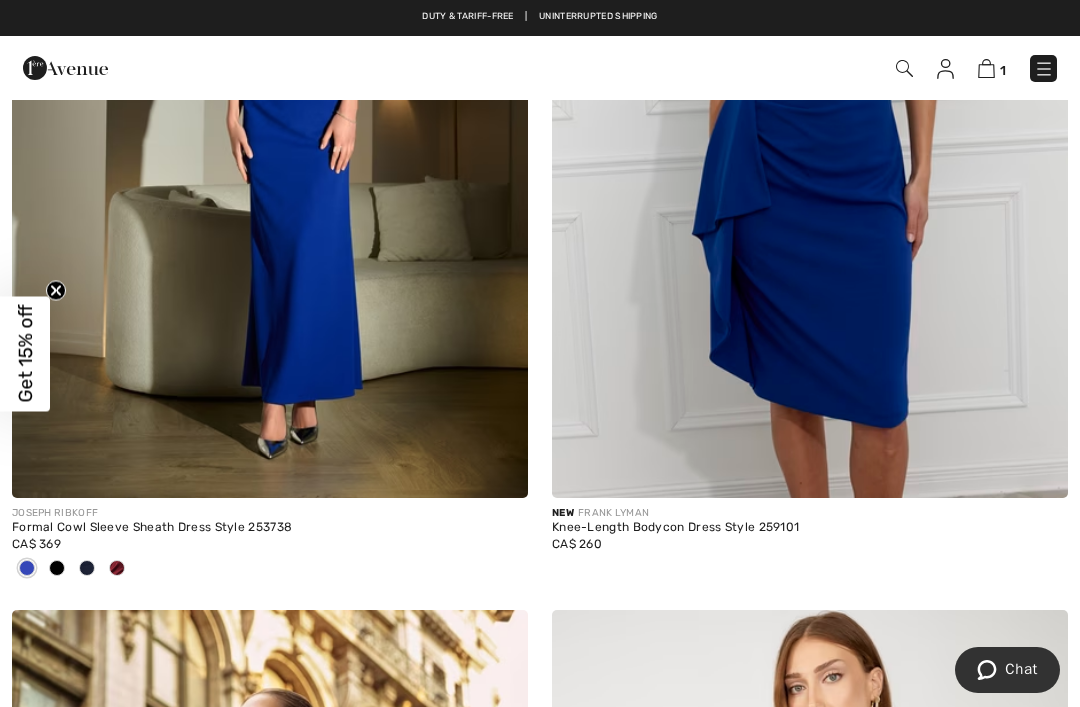 click at bounding box center (117, 568) 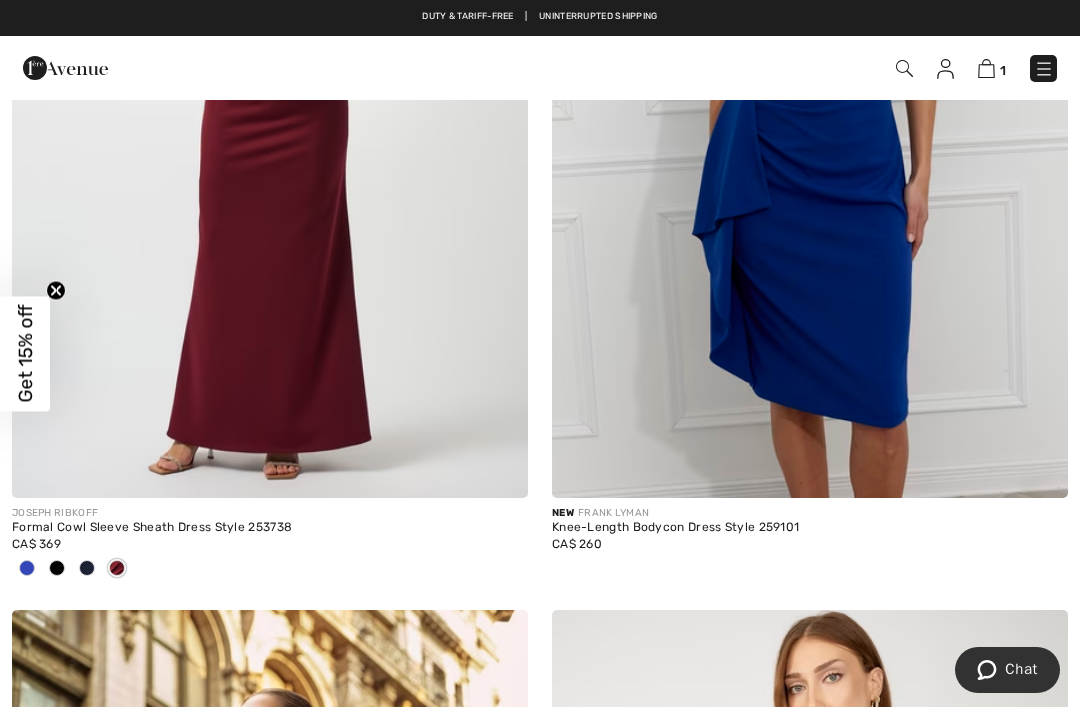click at bounding box center [117, 568] 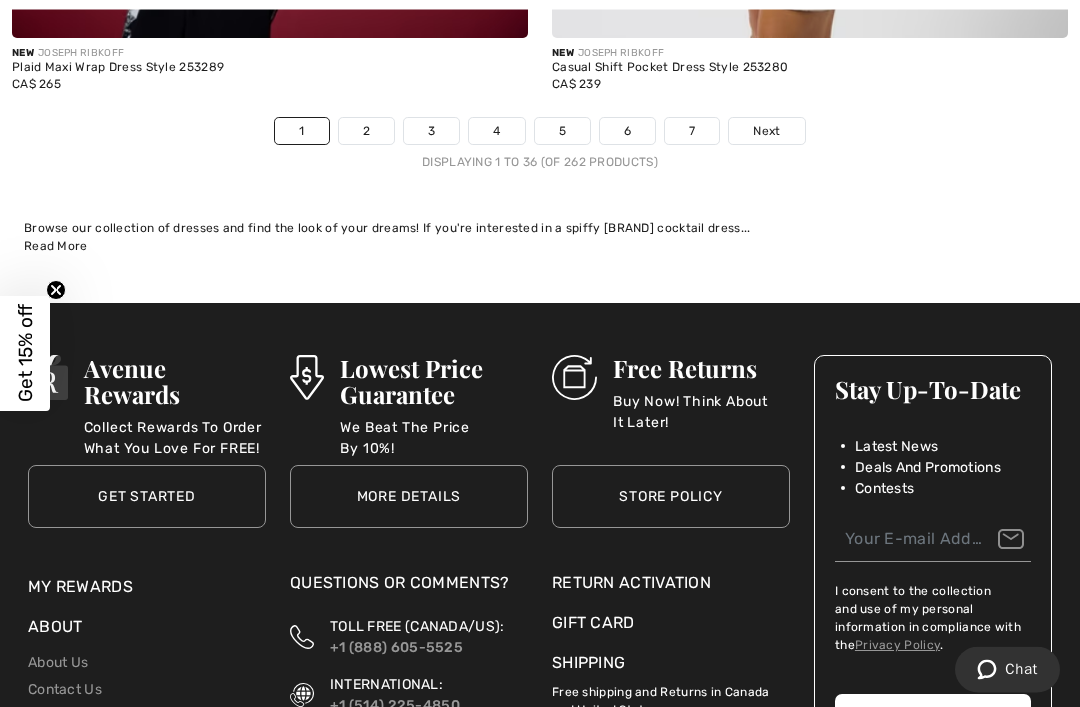scroll, scrollTop: 16148, scrollLeft: 0, axis: vertical 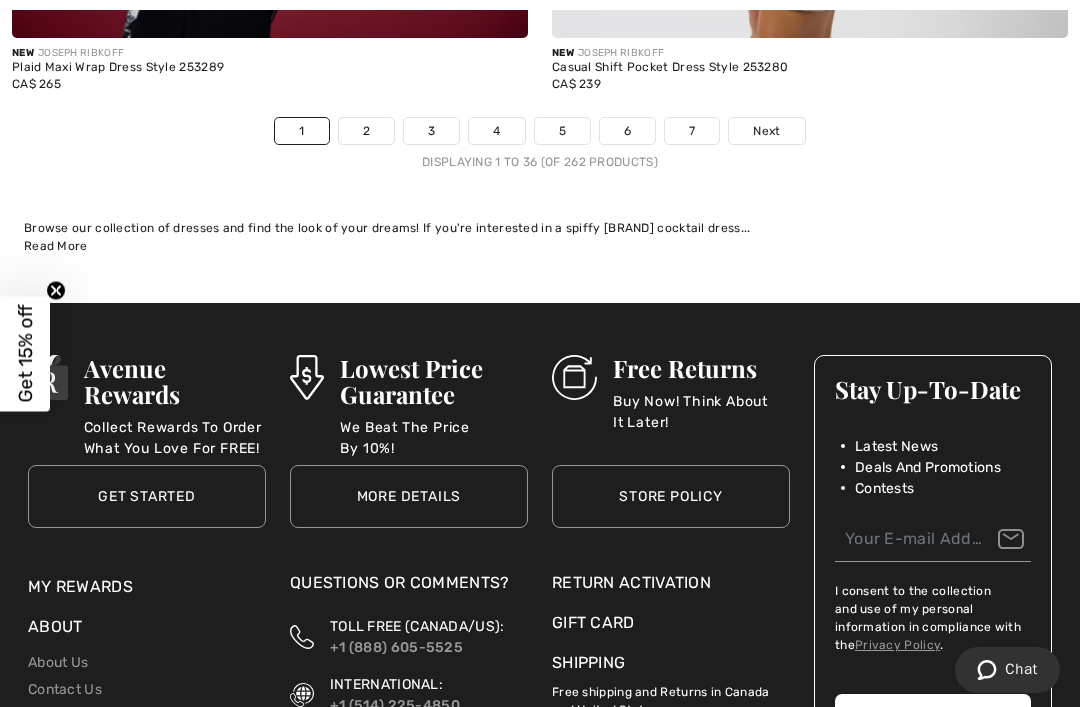 click on "Next" at bounding box center (766, 131) 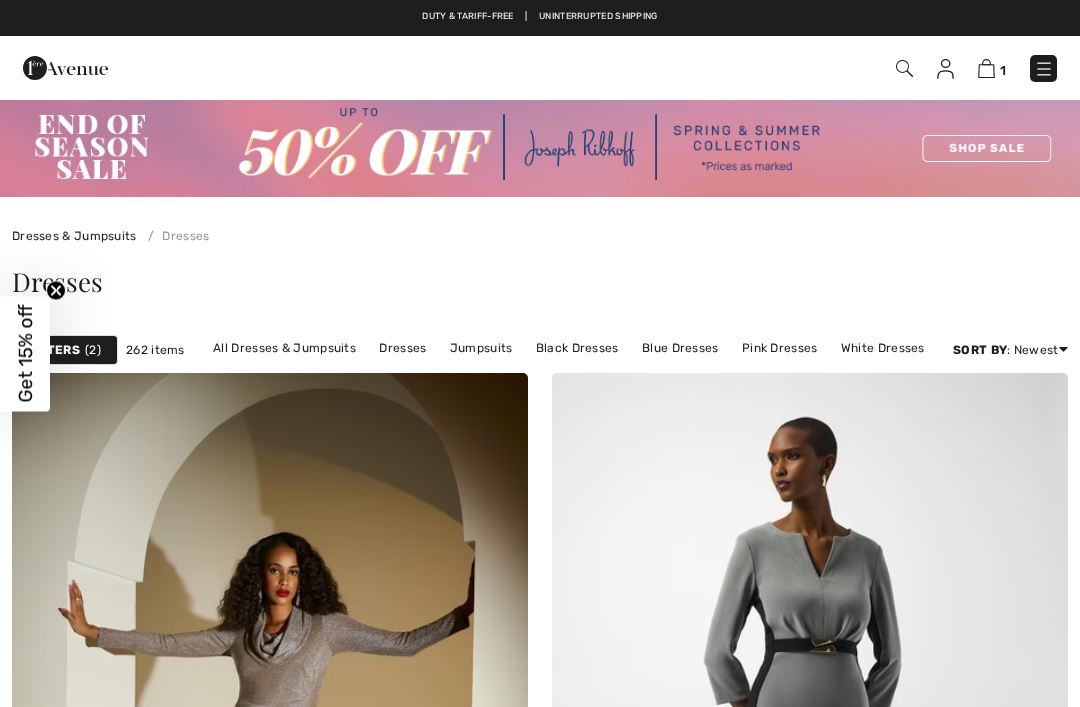 scroll, scrollTop: 0, scrollLeft: 0, axis: both 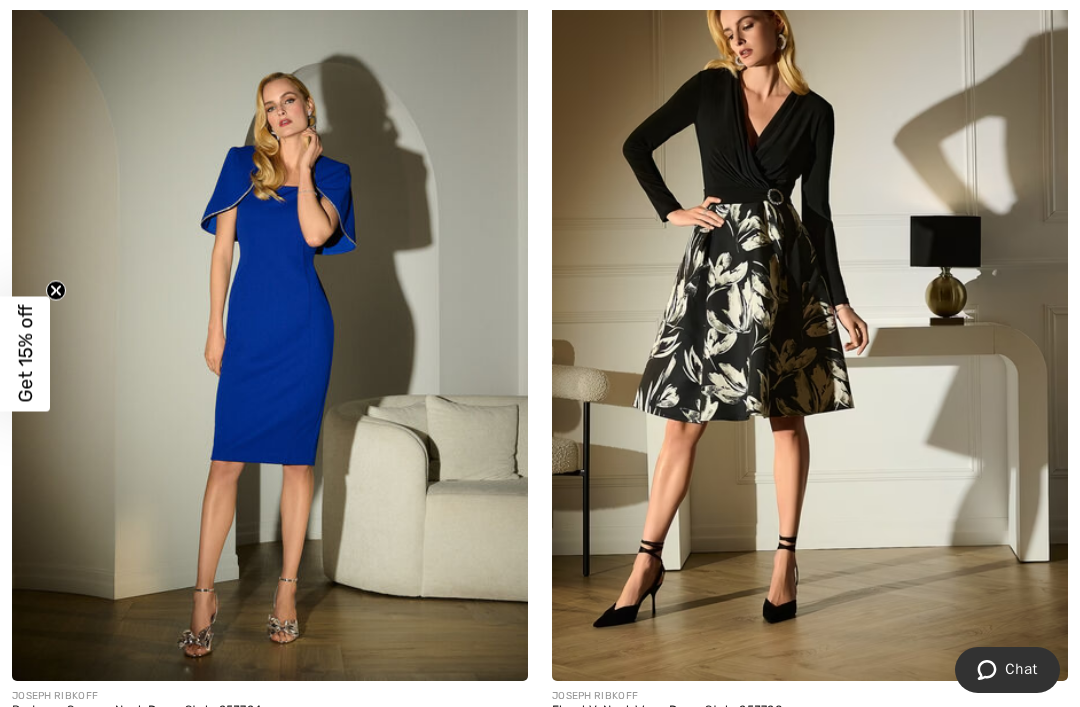 click at bounding box center [270, 294] 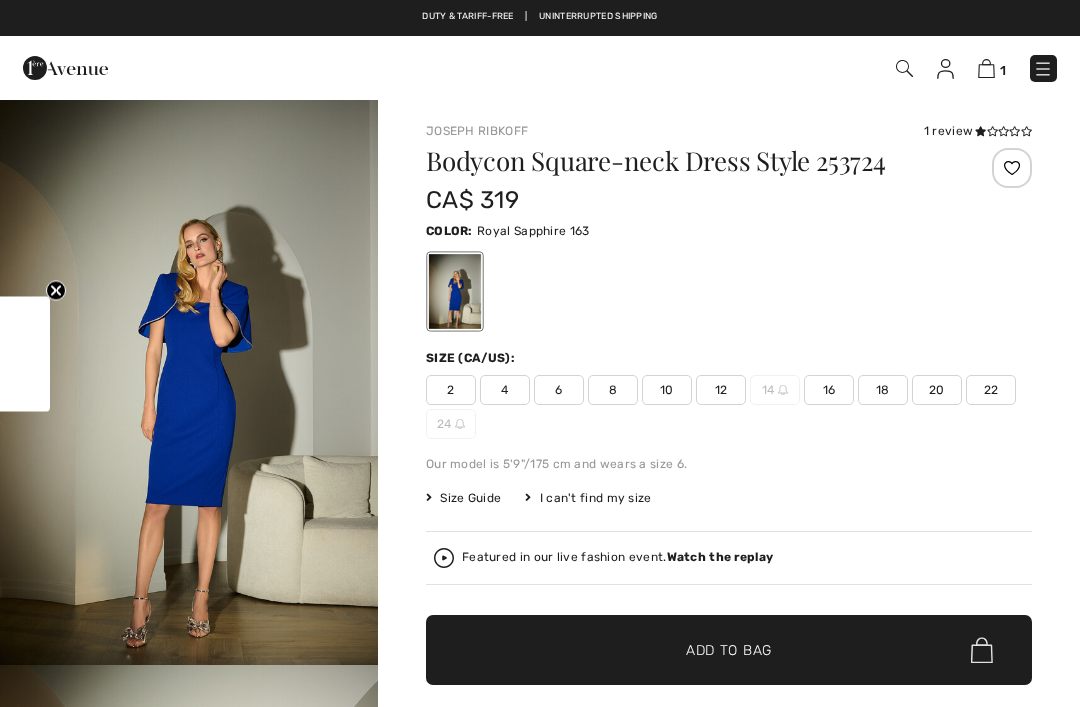 checkbox on "true" 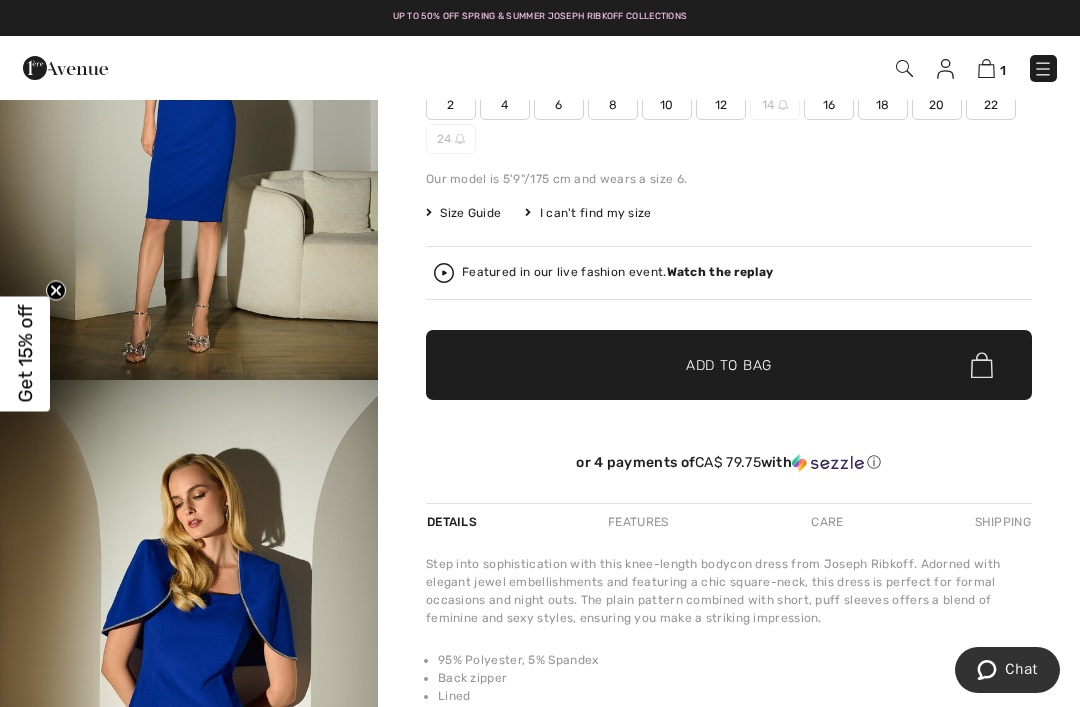 scroll, scrollTop: 244, scrollLeft: 0, axis: vertical 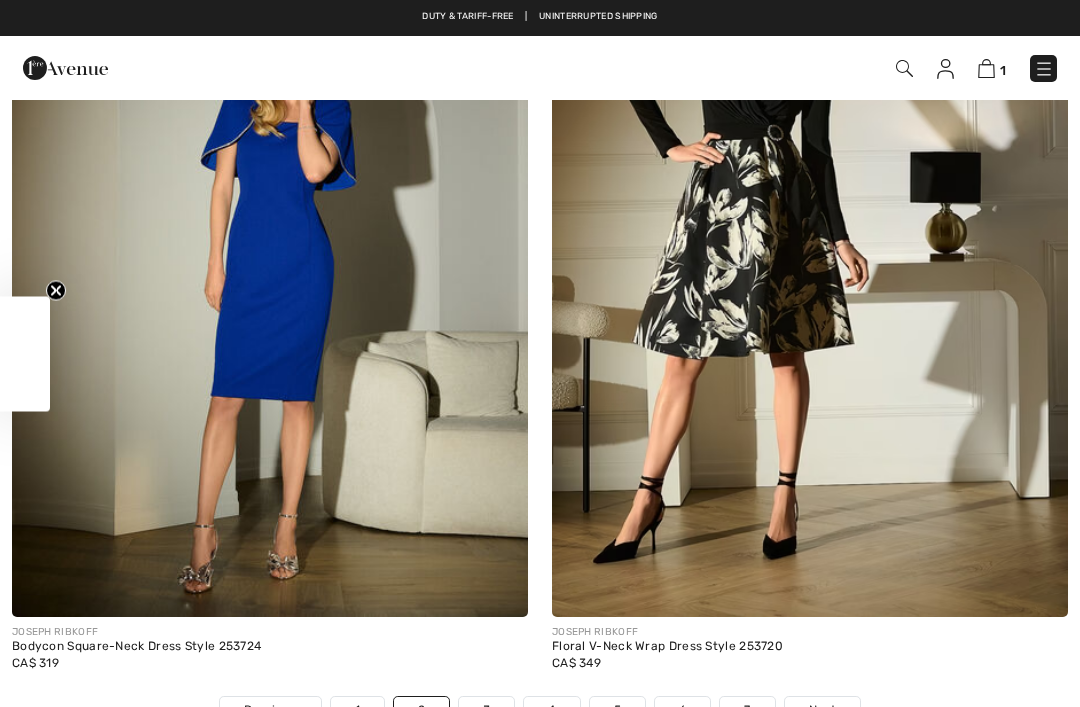 checkbox on "true" 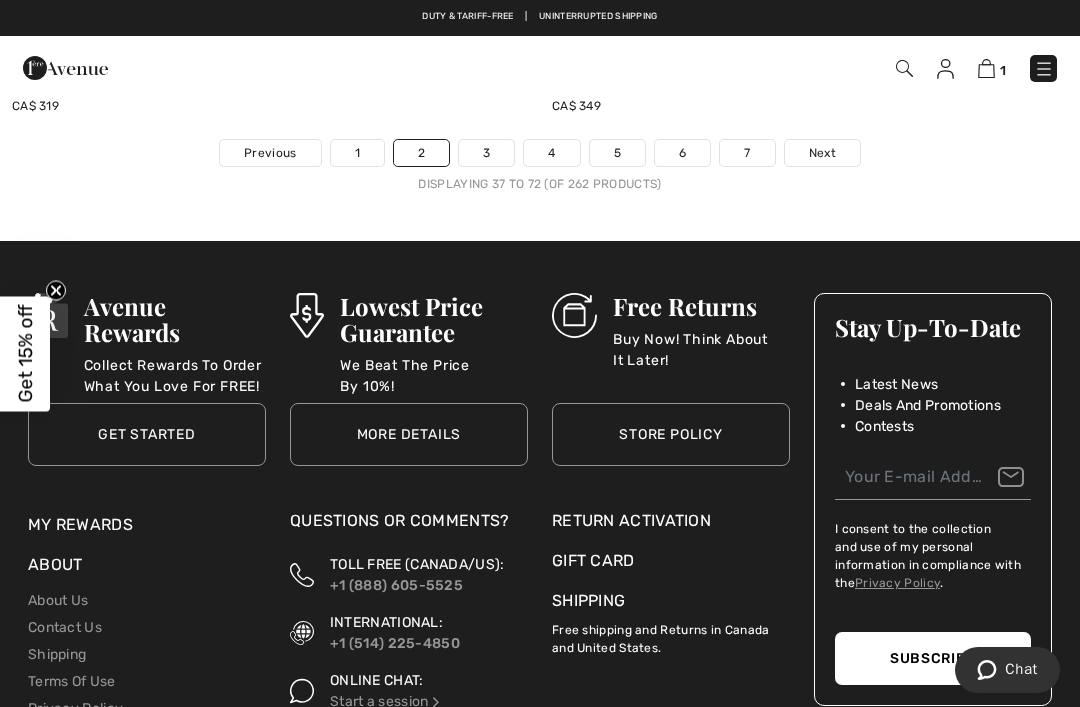 scroll, scrollTop: 16283, scrollLeft: 0, axis: vertical 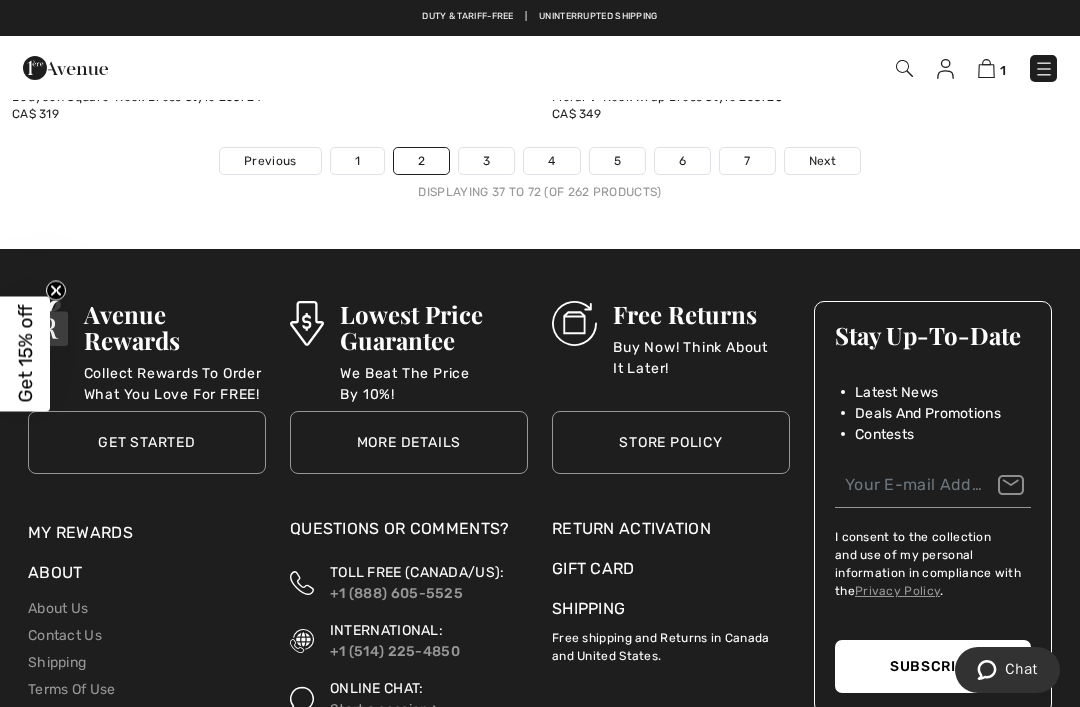 click on "Next" at bounding box center (822, 161) 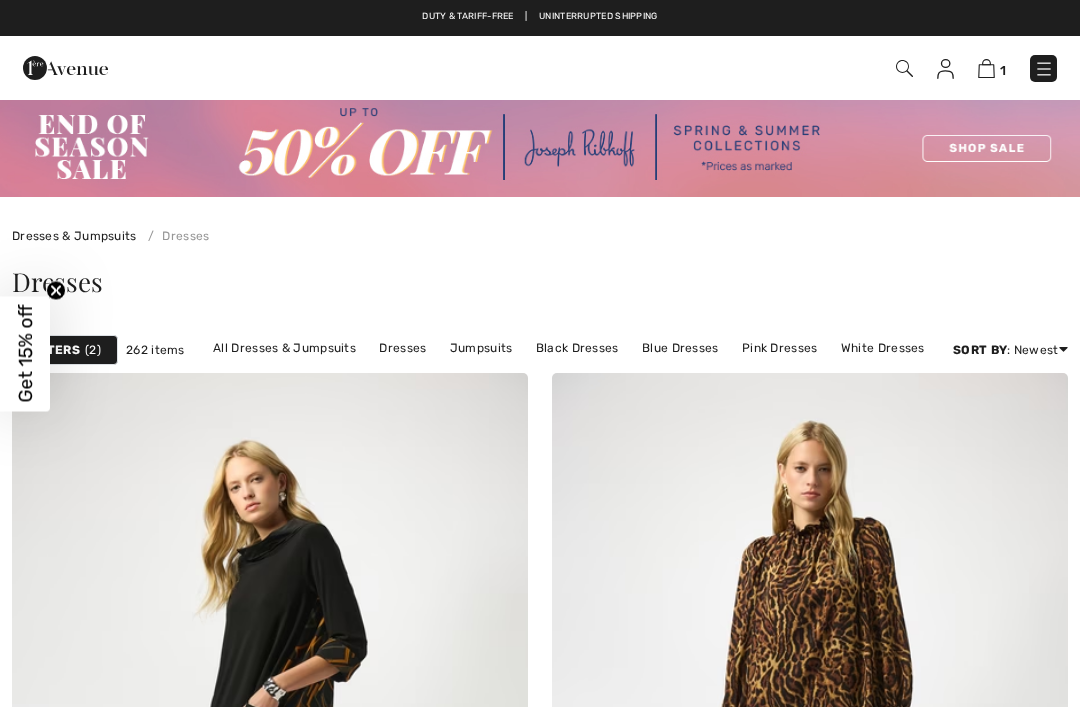 checkbox on "true" 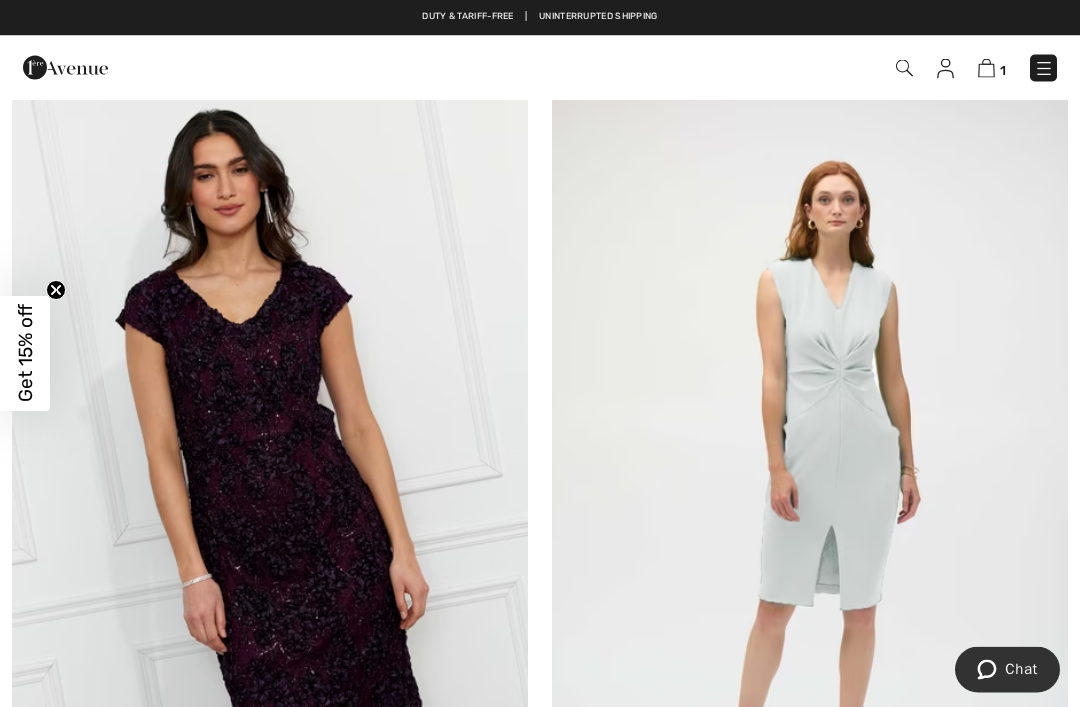 scroll, scrollTop: 3720, scrollLeft: 0, axis: vertical 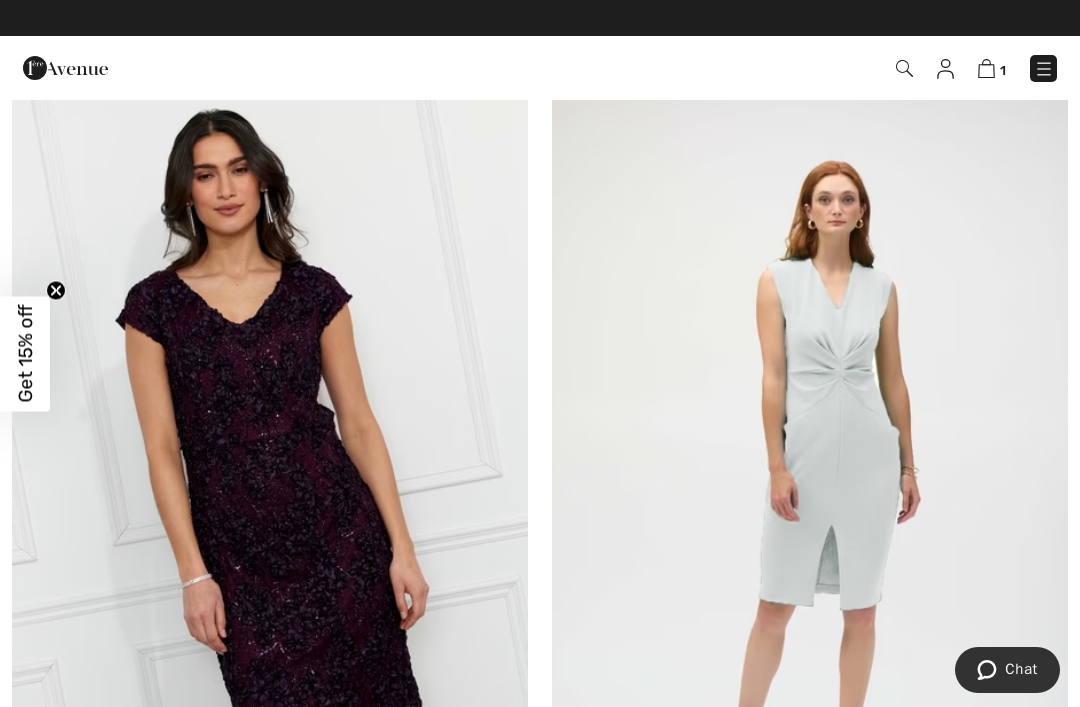 click at bounding box center [270, 484] 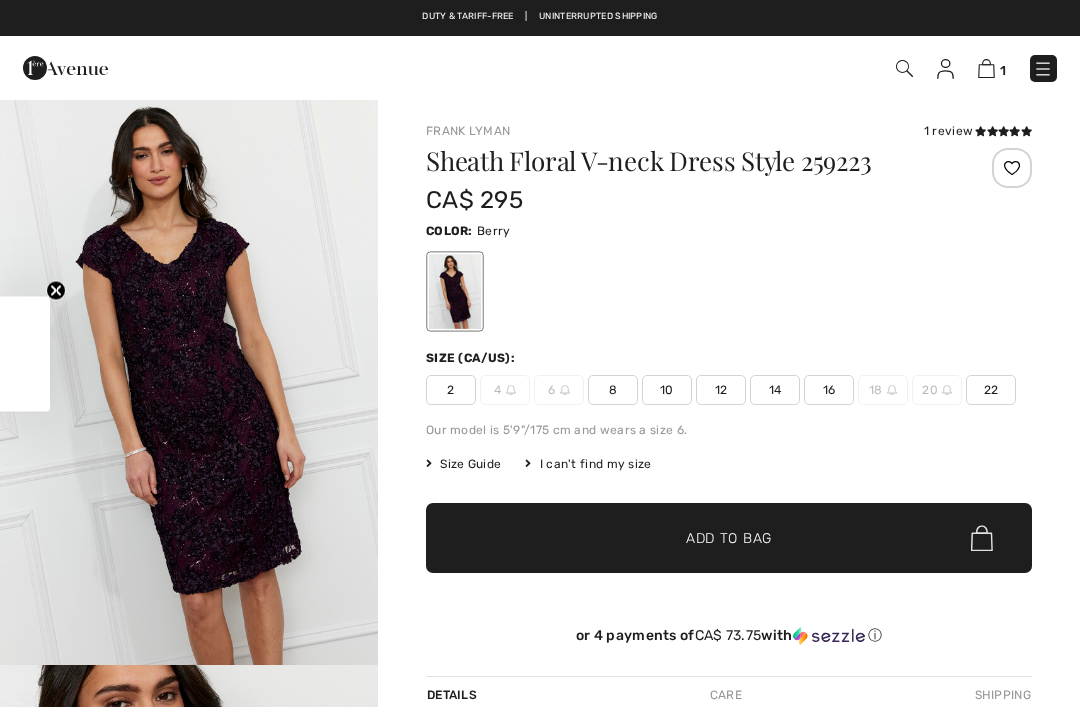 scroll, scrollTop: 0, scrollLeft: 0, axis: both 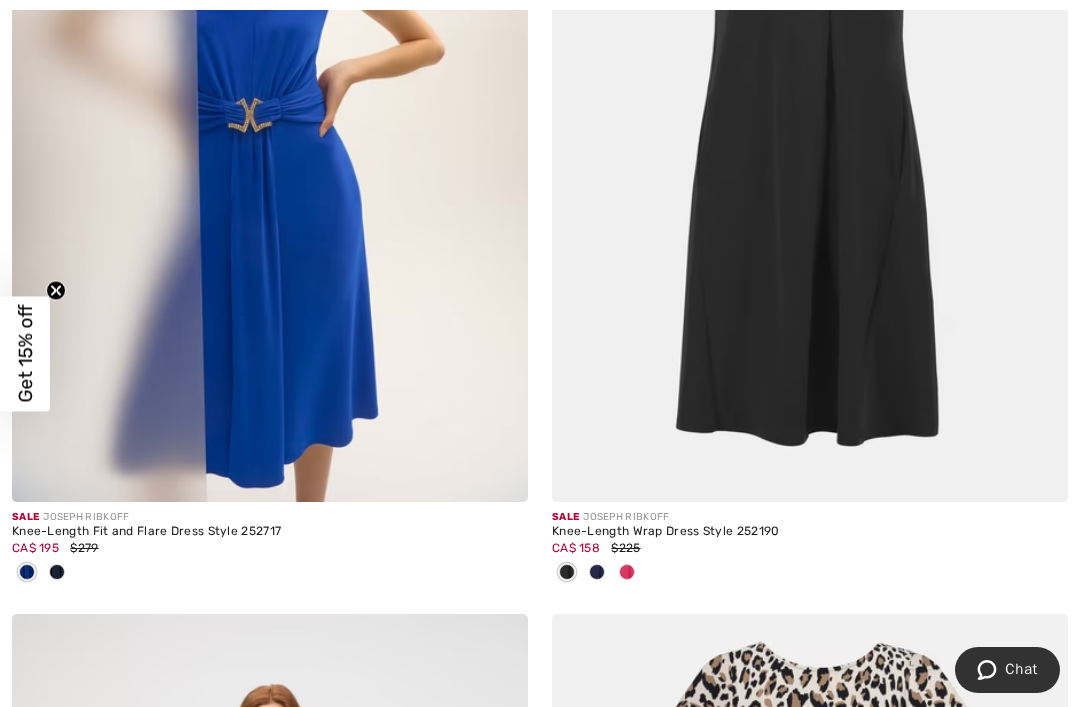 click at bounding box center [627, 573] 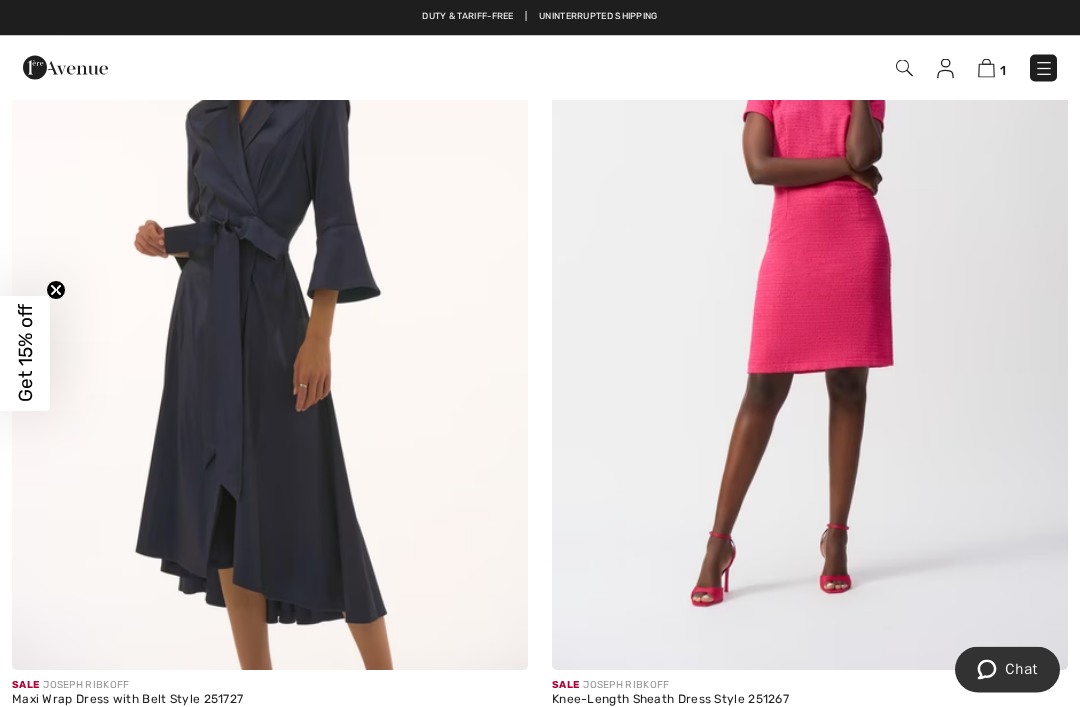 scroll, scrollTop: 13979, scrollLeft: 0, axis: vertical 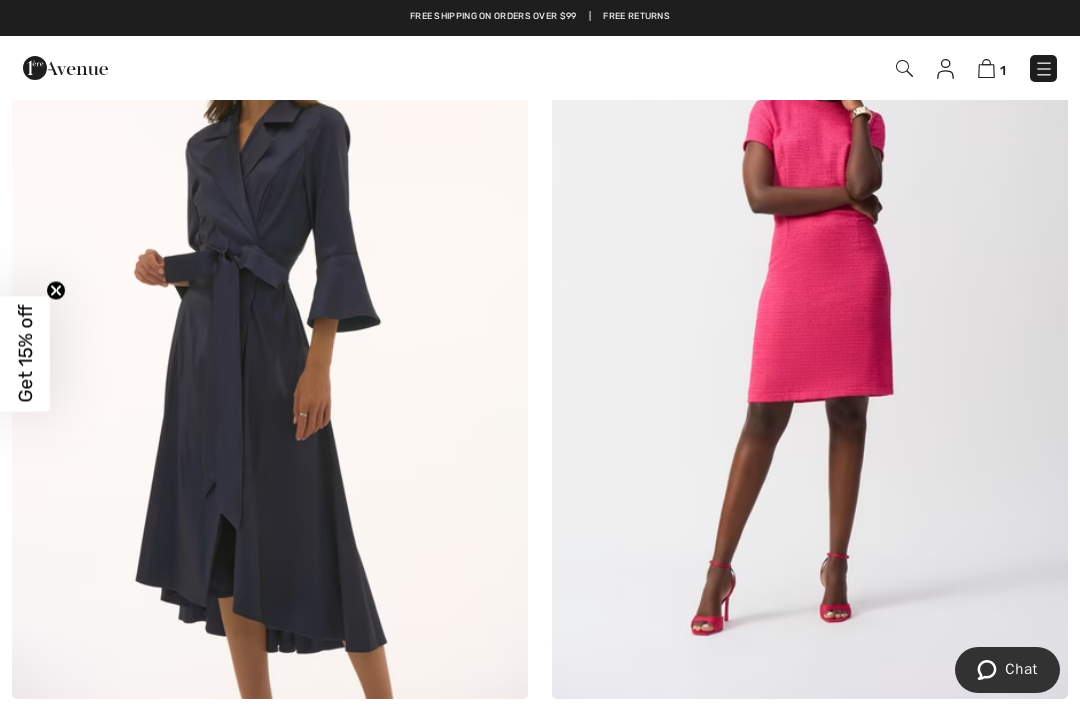 click at bounding box center [810, 312] 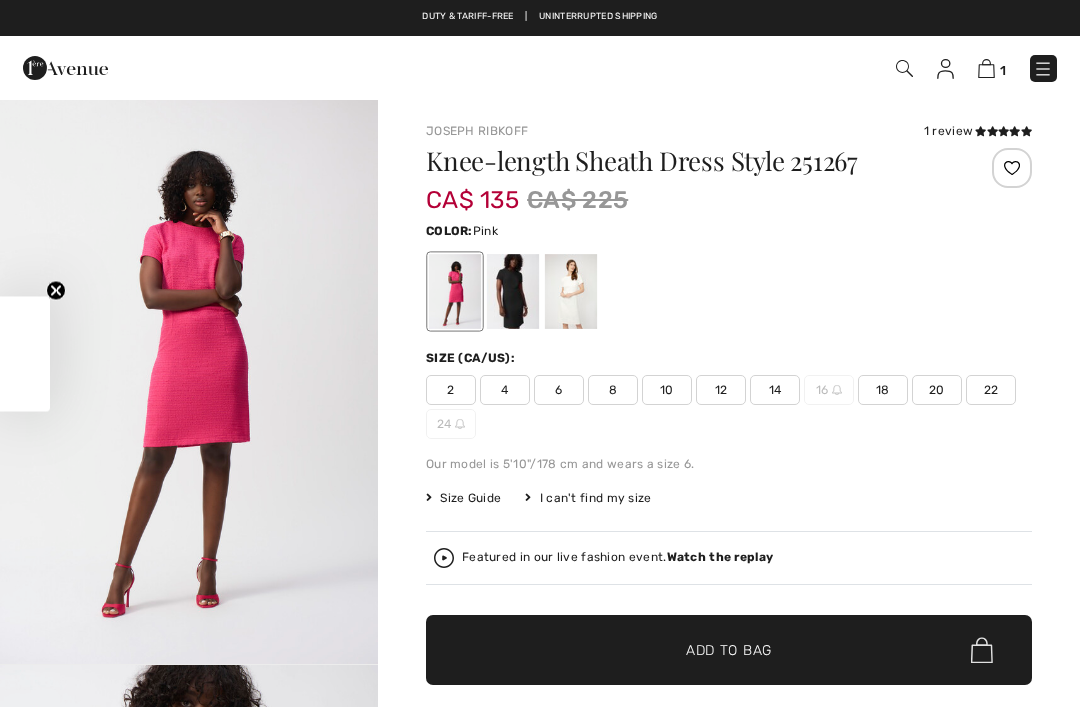 scroll, scrollTop: 0, scrollLeft: 0, axis: both 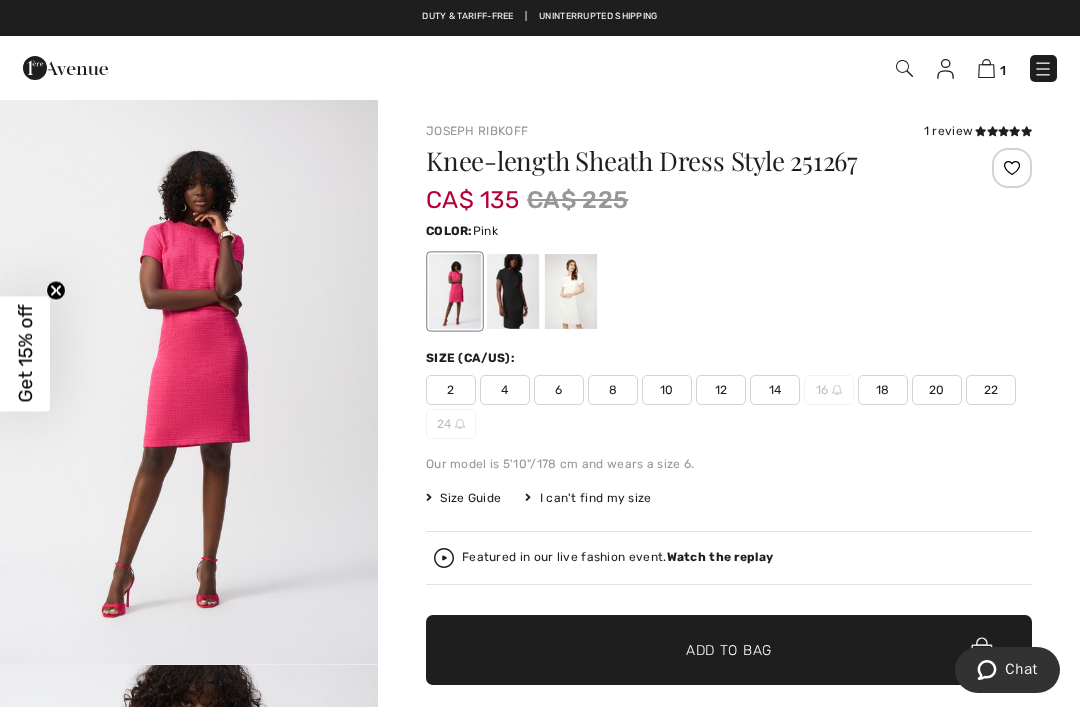 click at bounding box center [513, 291] 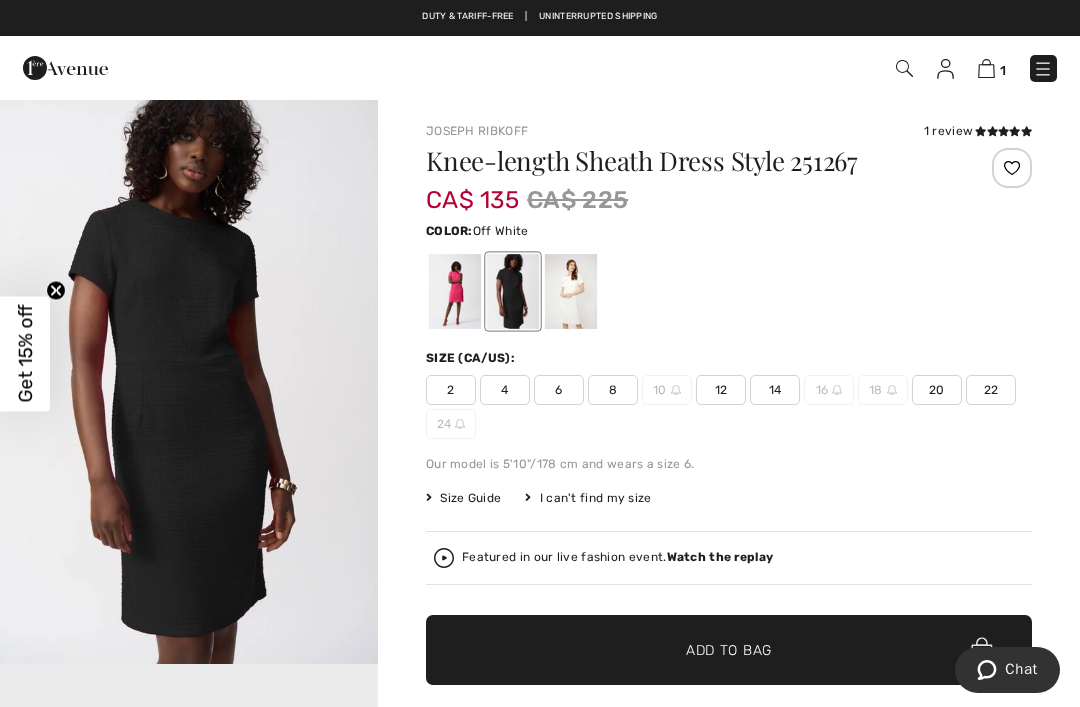 click at bounding box center (571, 291) 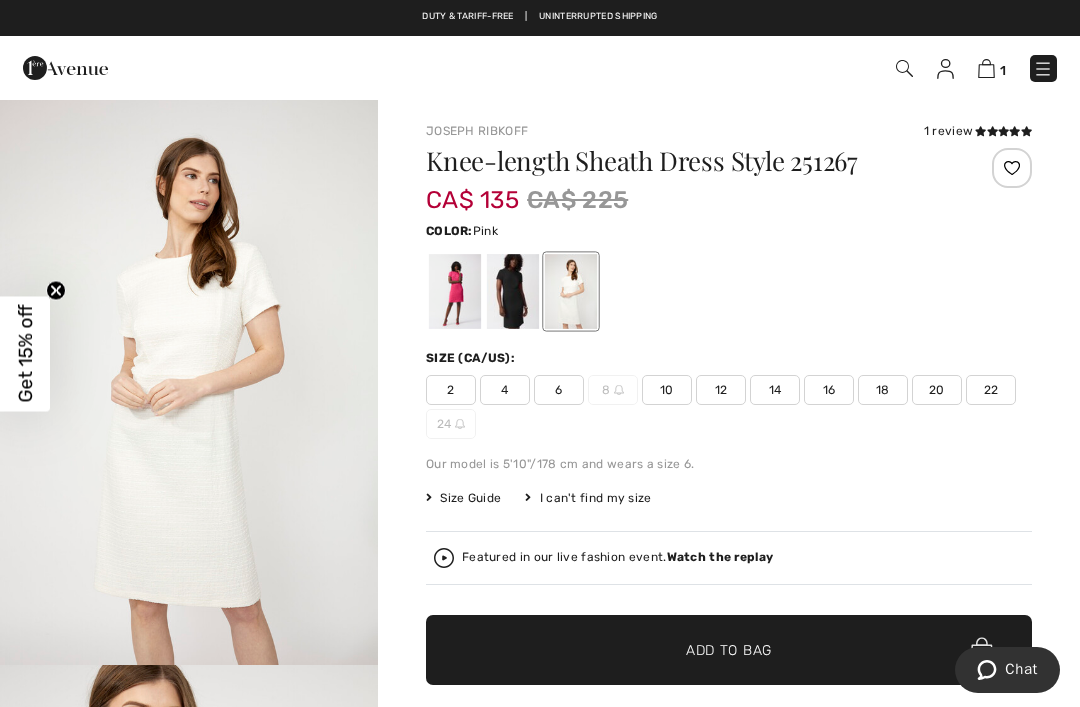 click at bounding box center [455, 291] 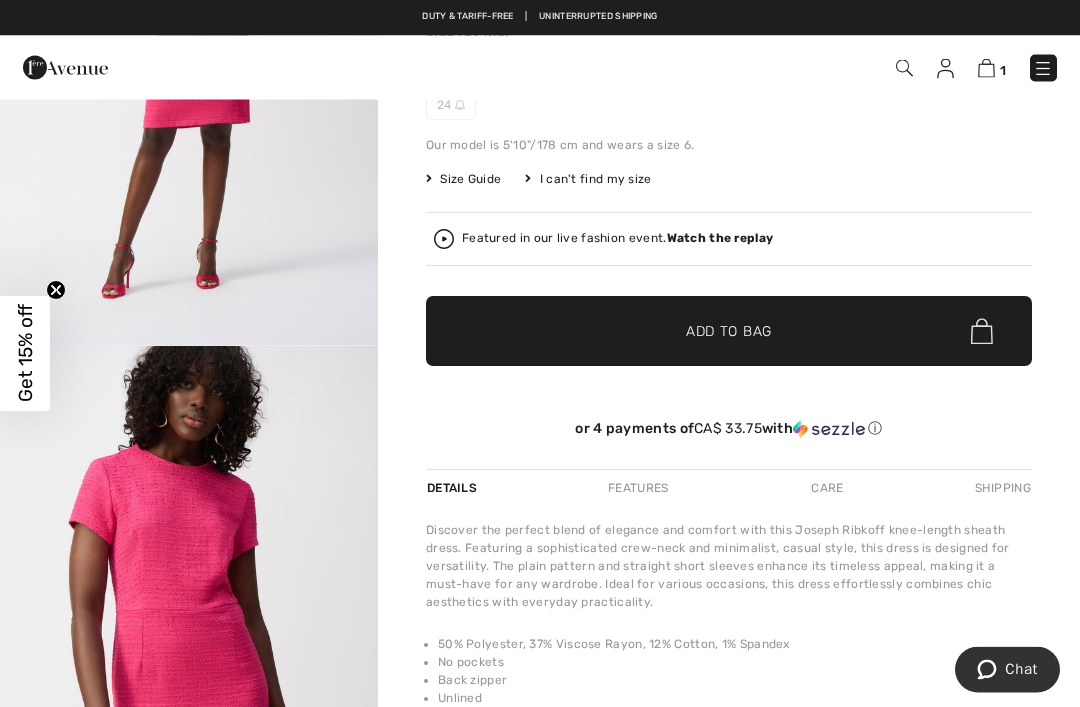 scroll, scrollTop: 222, scrollLeft: 0, axis: vertical 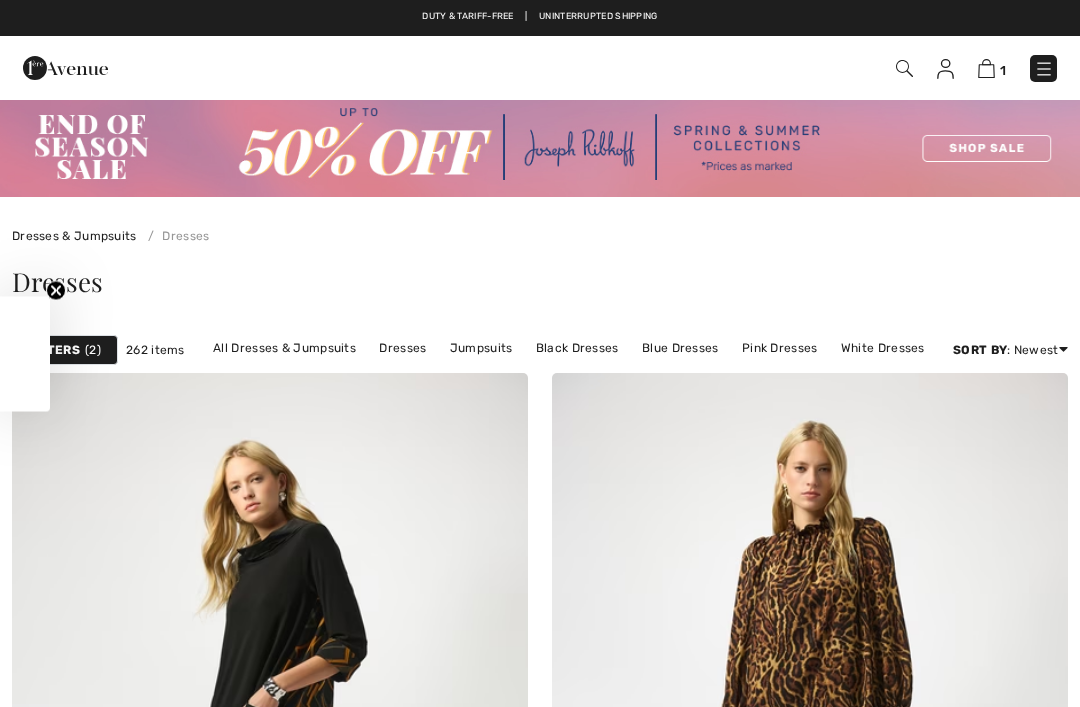 checkbox on "true" 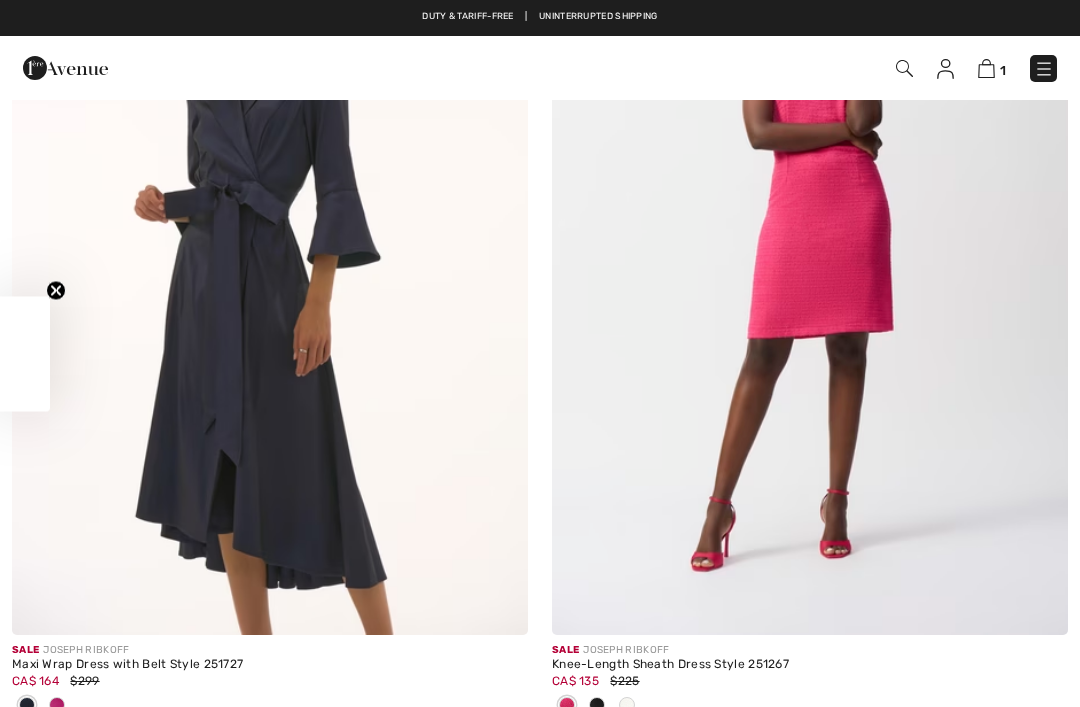 scroll, scrollTop: 0, scrollLeft: 0, axis: both 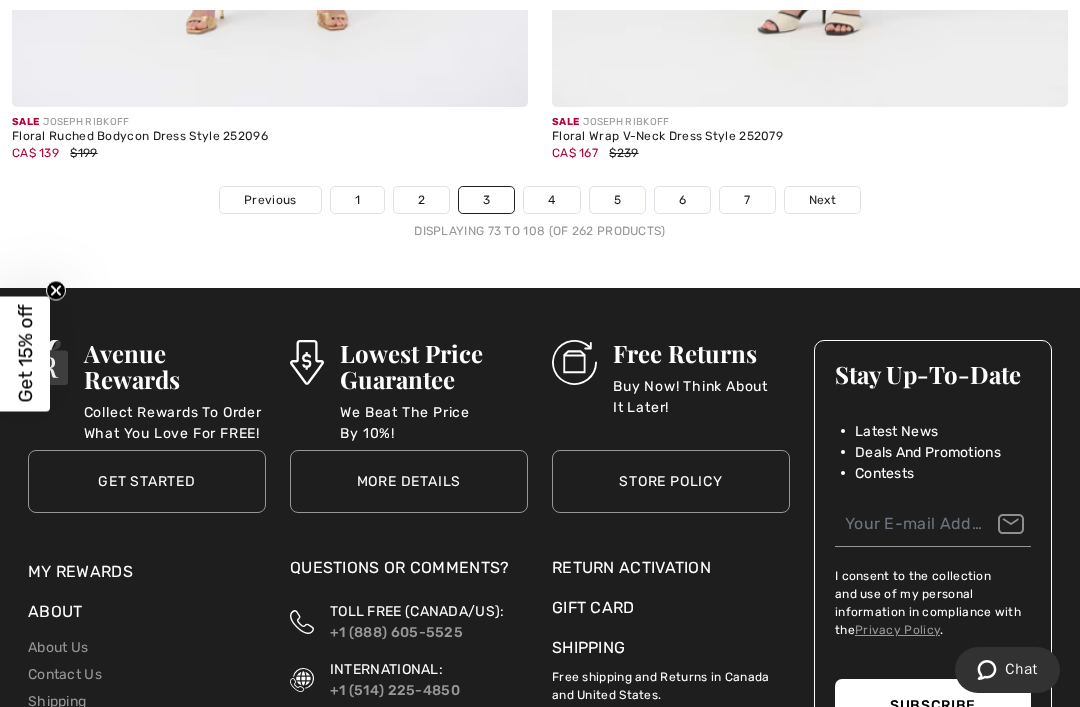click on "Next" at bounding box center (822, 200) 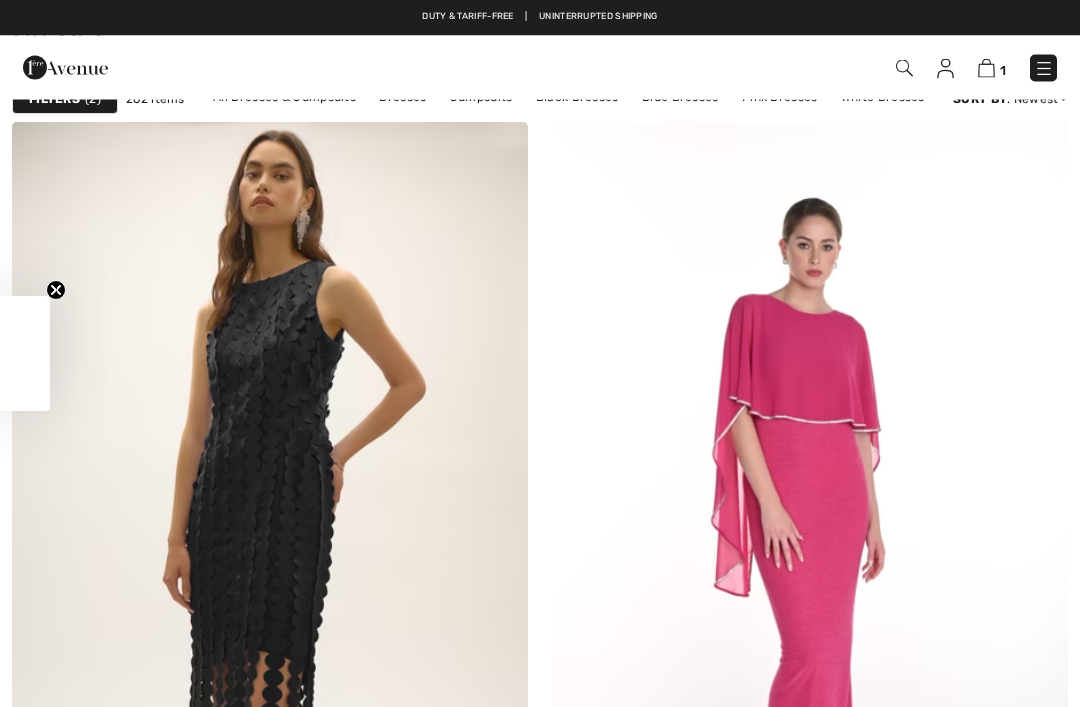 scroll, scrollTop: 0, scrollLeft: 0, axis: both 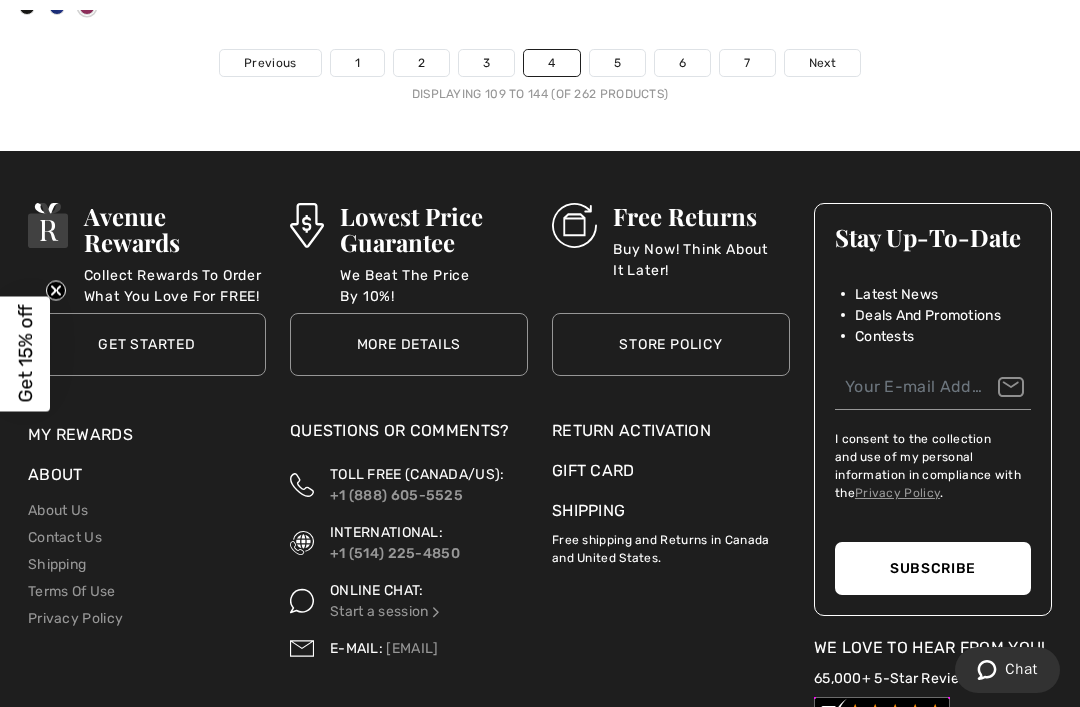 click on "Next" at bounding box center (822, 63) 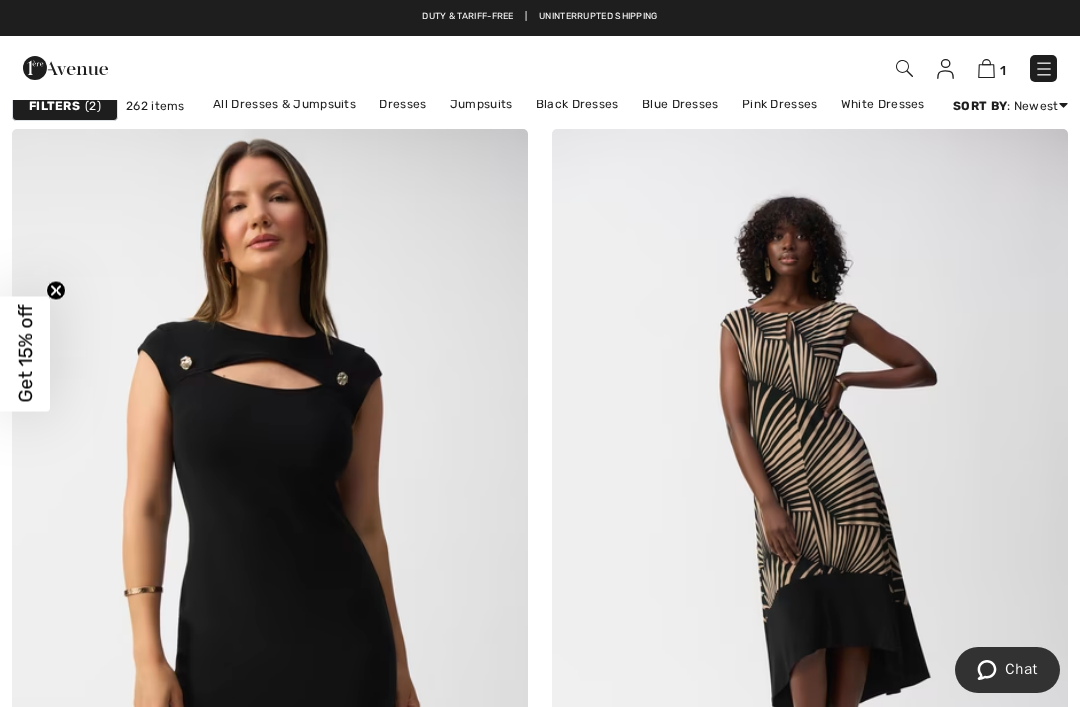 scroll, scrollTop: 0, scrollLeft: 0, axis: both 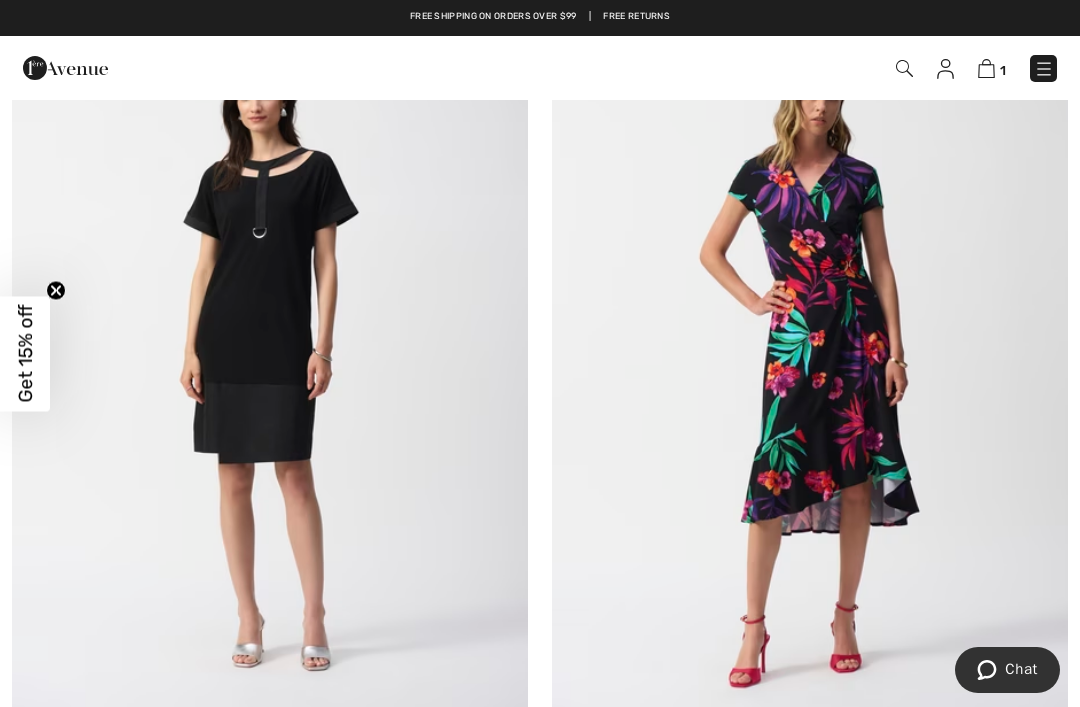 click at bounding box center (810, 361) 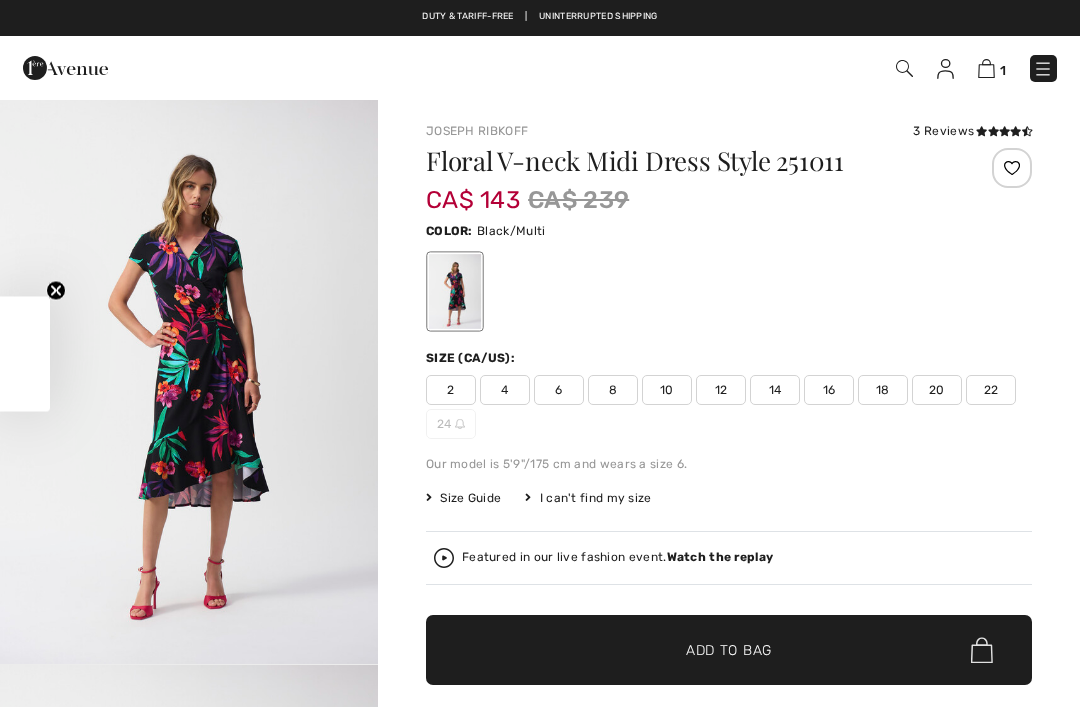 checkbox on "true" 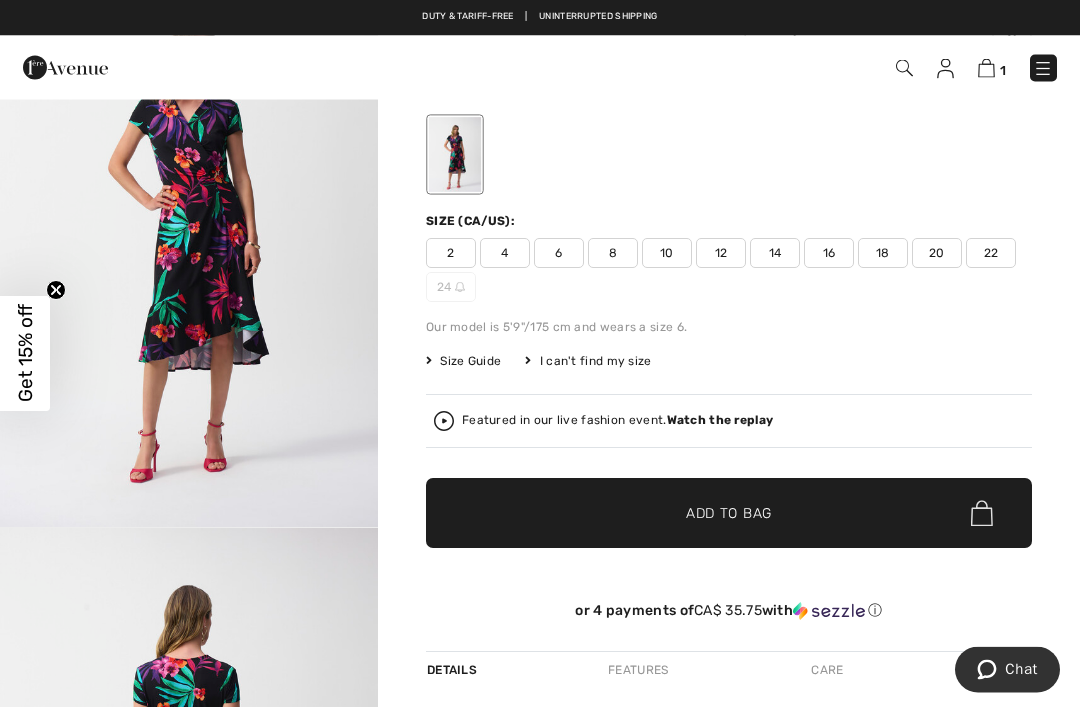 scroll, scrollTop: 137, scrollLeft: 0, axis: vertical 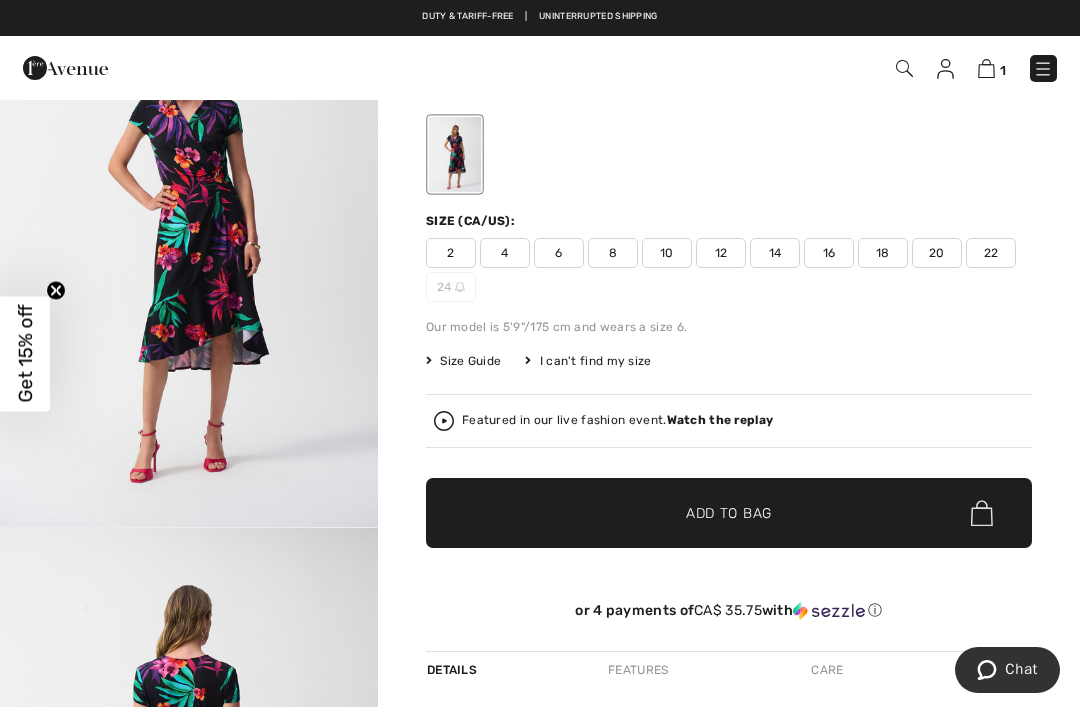 click on "Size Guide" at bounding box center (463, 361) 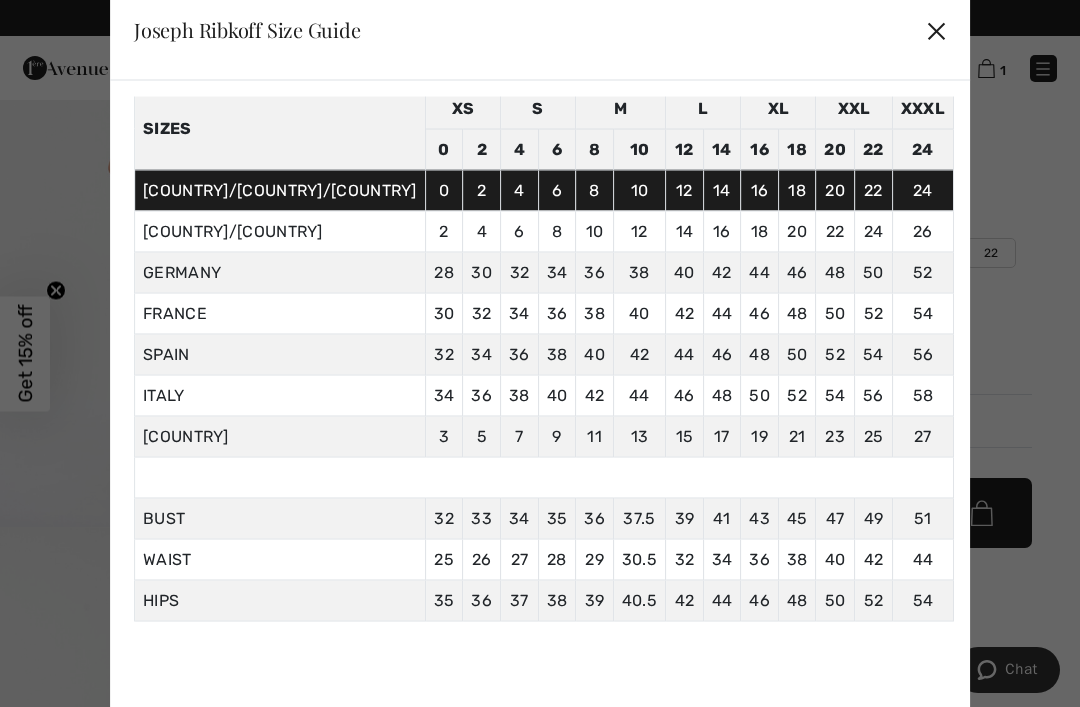 scroll, scrollTop: 84, scrollLeft: 0, axis: vertical 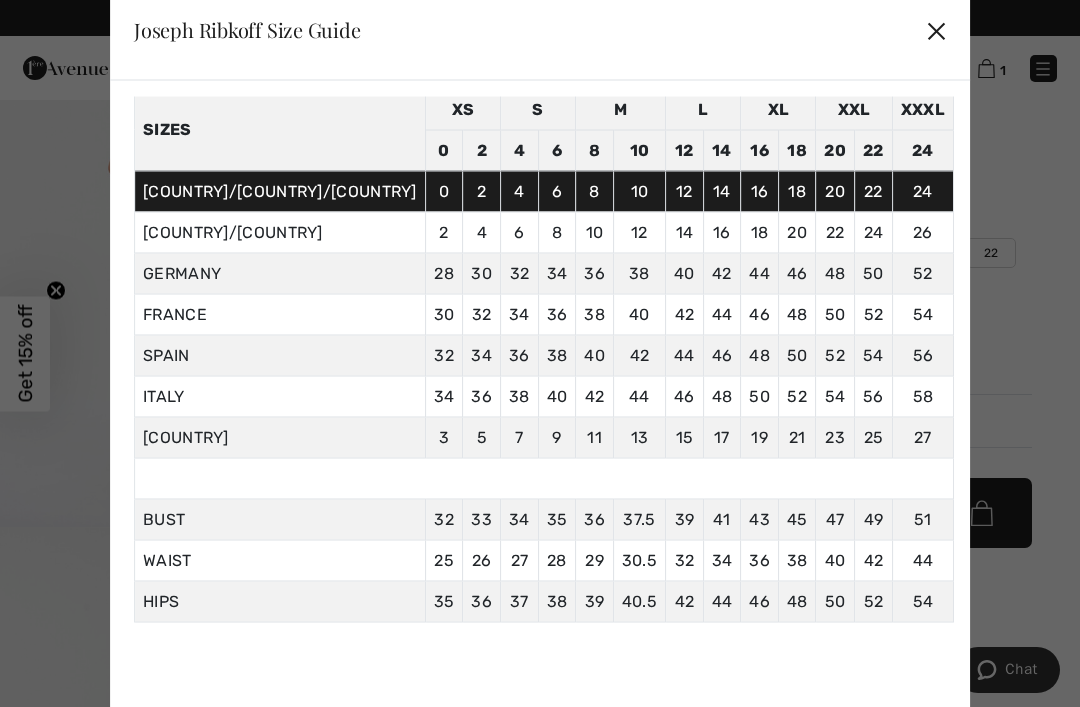 click on "✕" at bounding box center [936, 30] 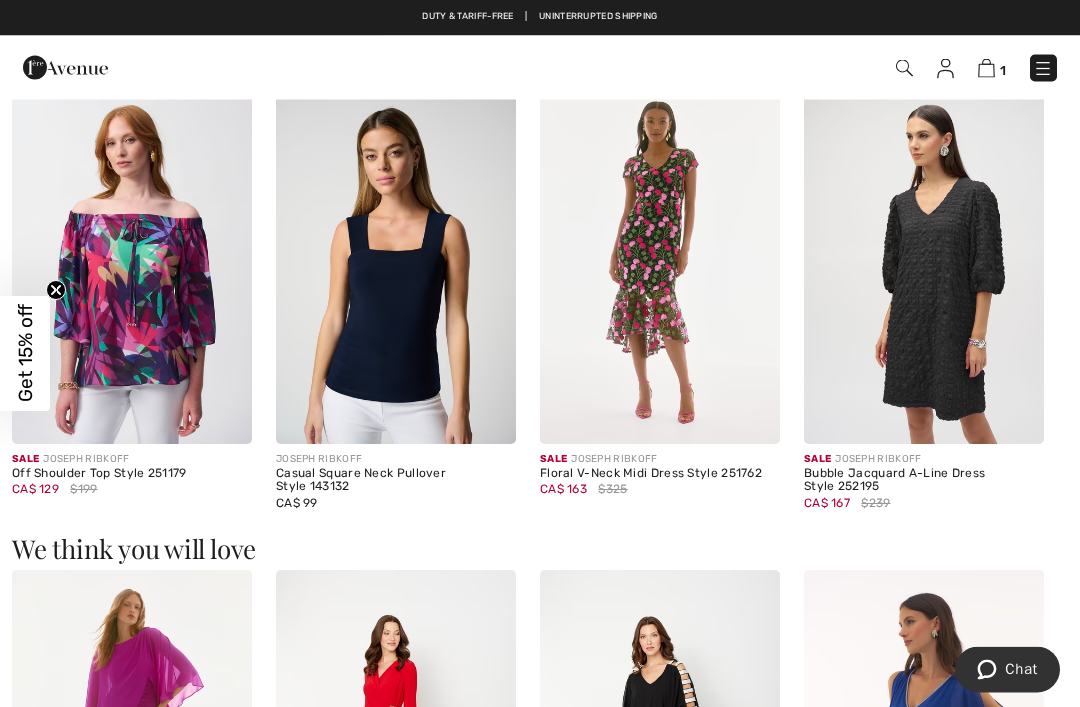 scroll, scrollTop: 1189, scrollLeft: 0, axis: vertical 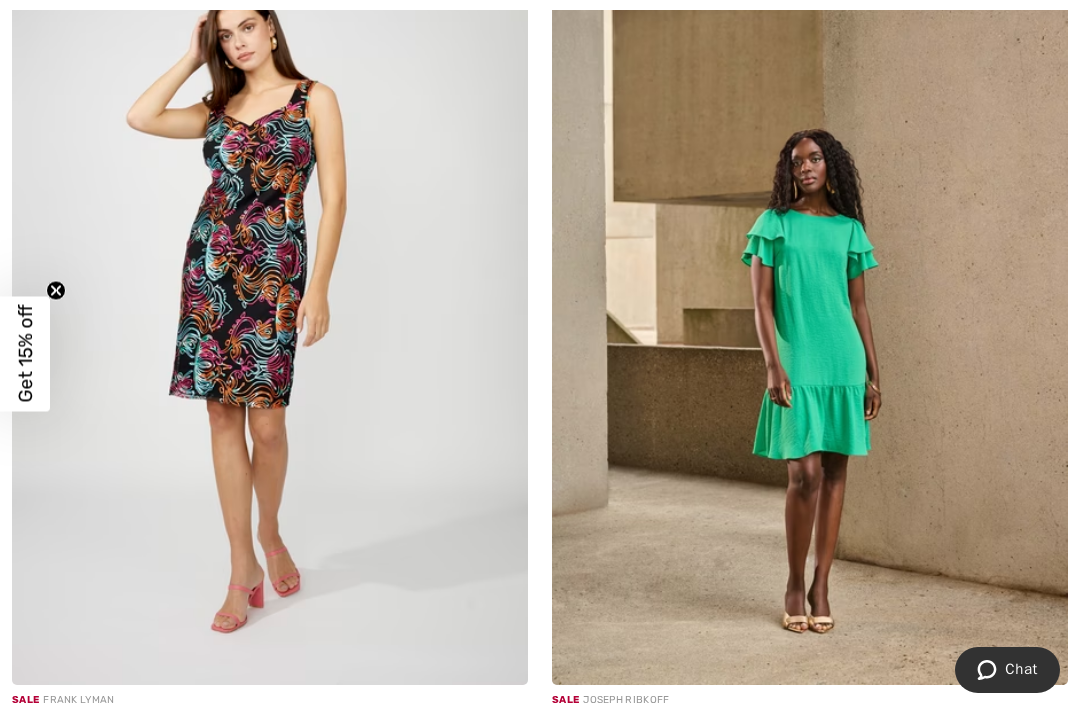 click at bounding box center [270, 298] 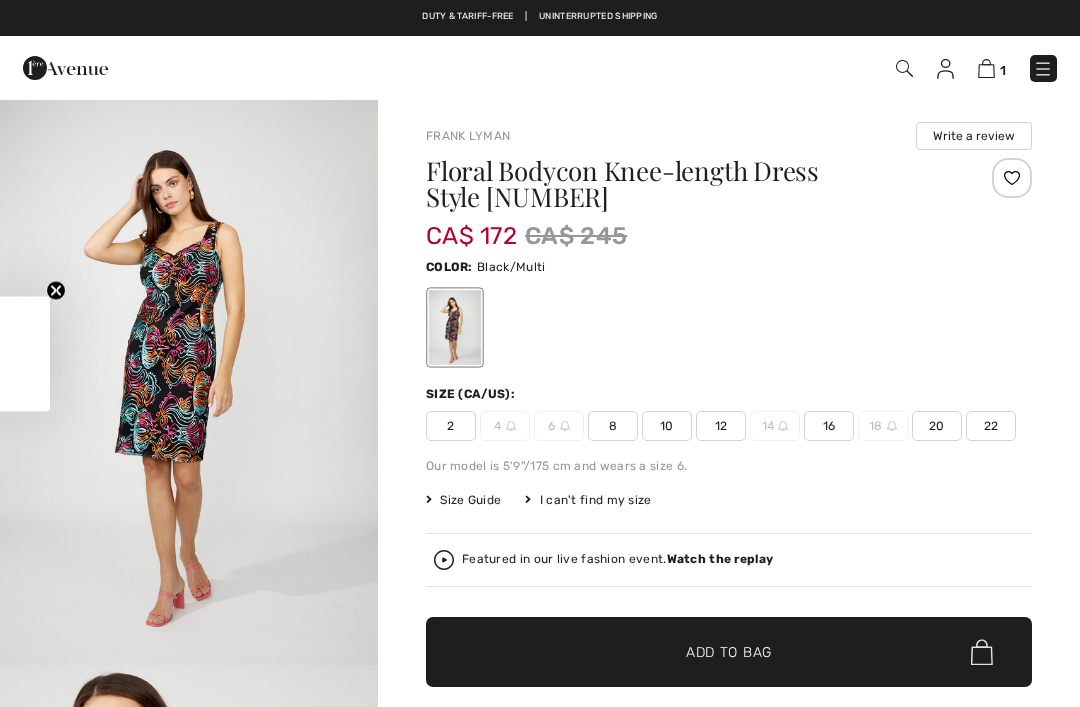 checkbox on "true" 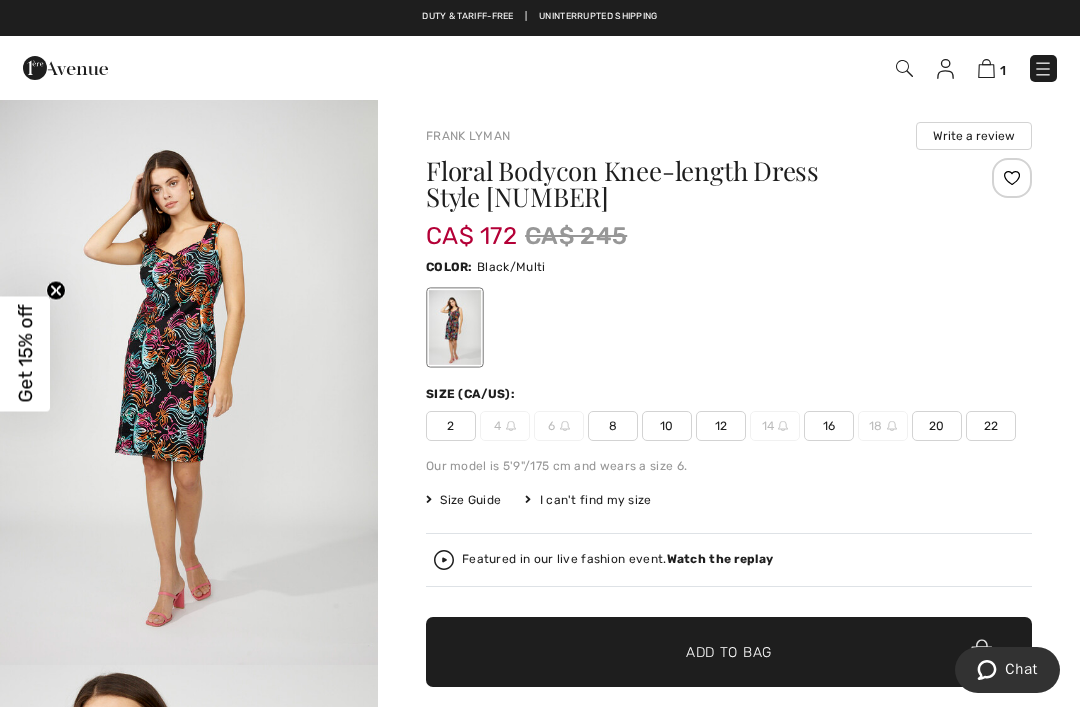 scroll, scrollTop: 0, scrollLeft: 0, axis: both 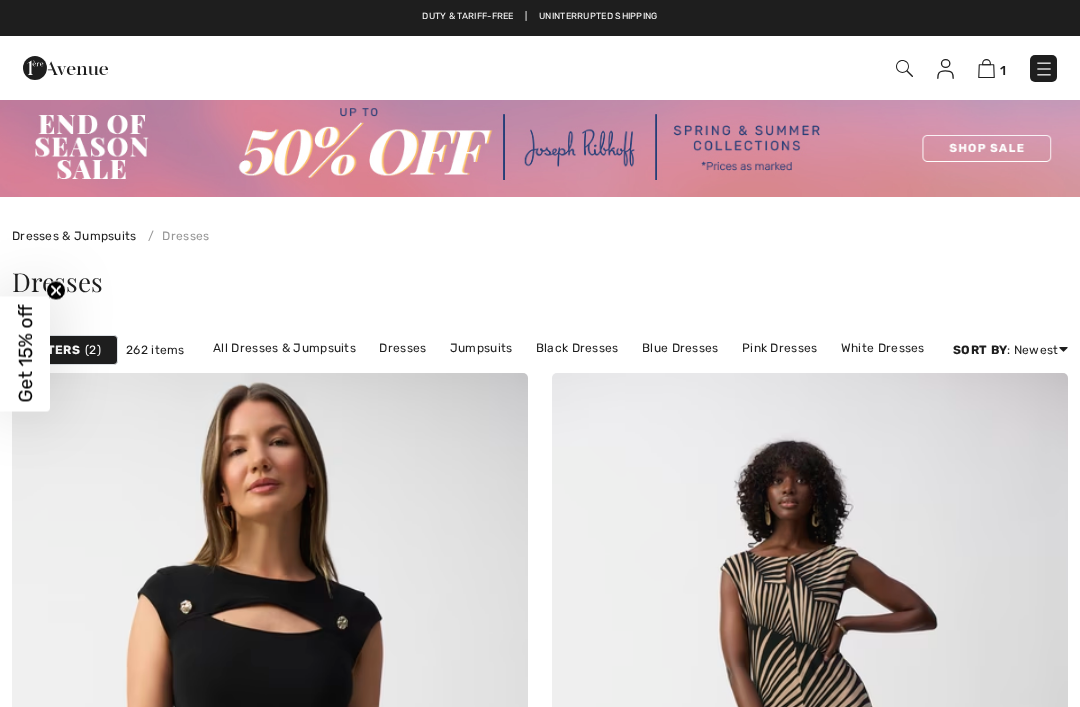 checkbox on "true" 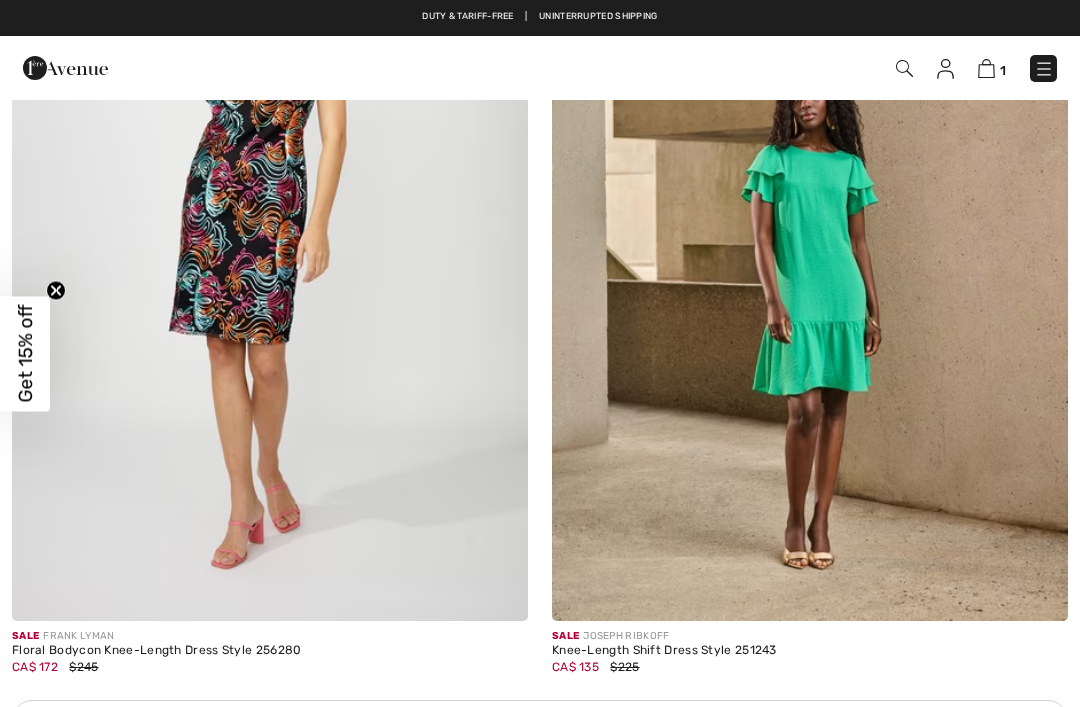 scroll, scrollTop: 0, scrollLeft: 0, axis: both 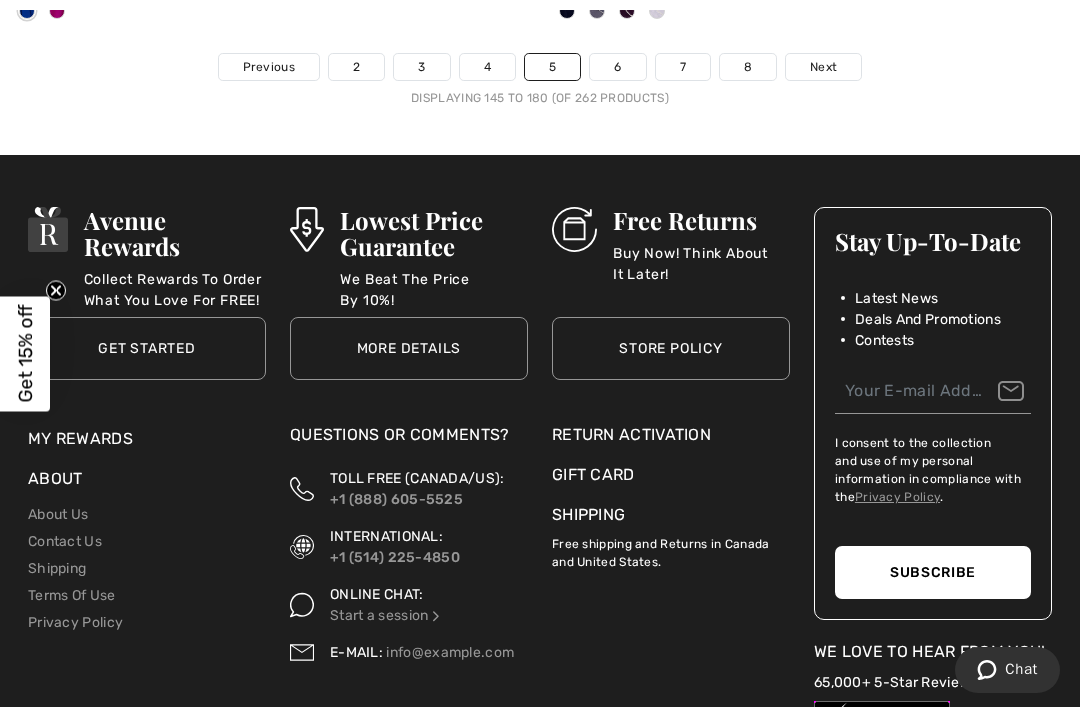 click on "Next" at bounding box center (823, 67) 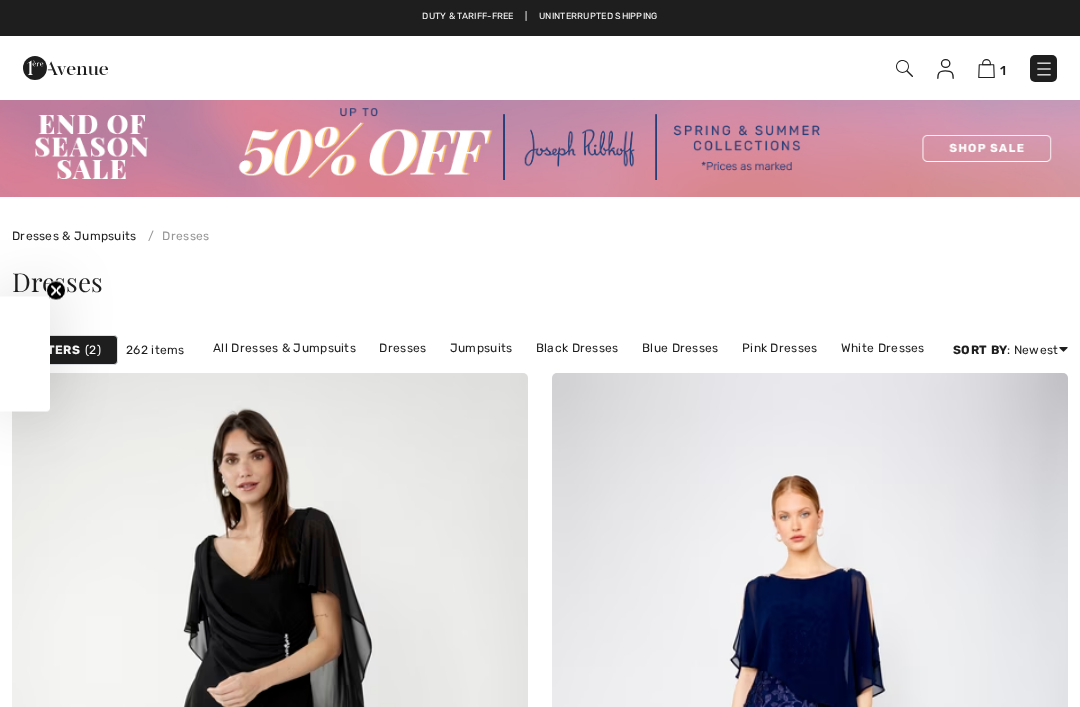 checkbox on "true" 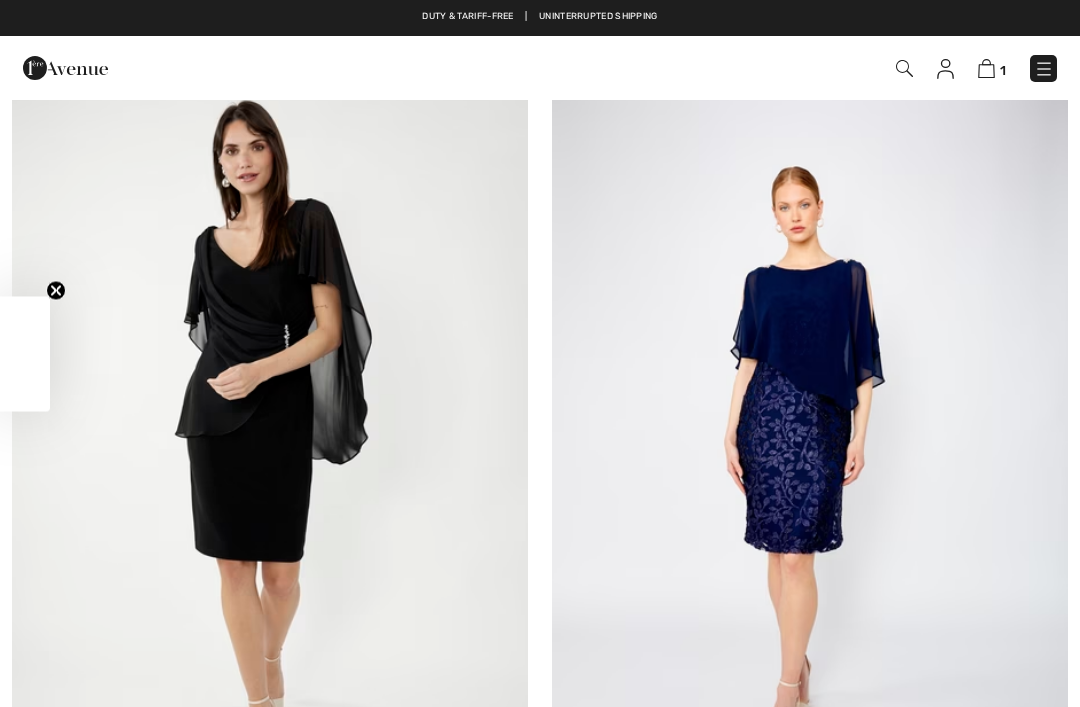 scroll, scrollTop: 0, scrollLeft: 0, axis: both 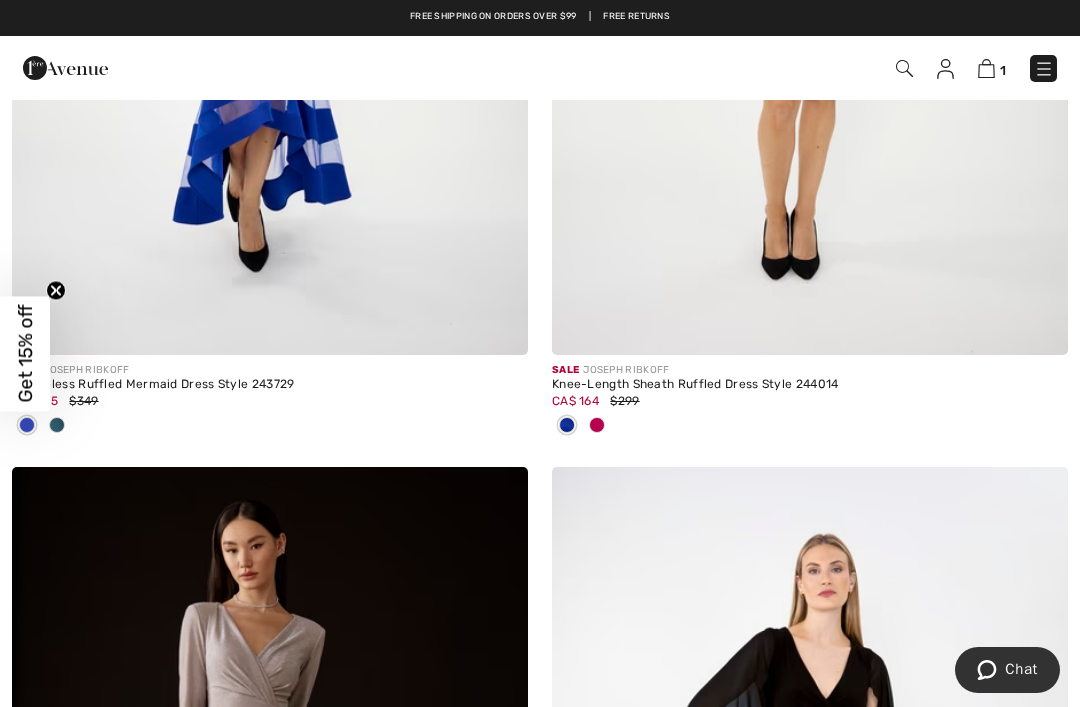 click at bounding box center [597, 425] 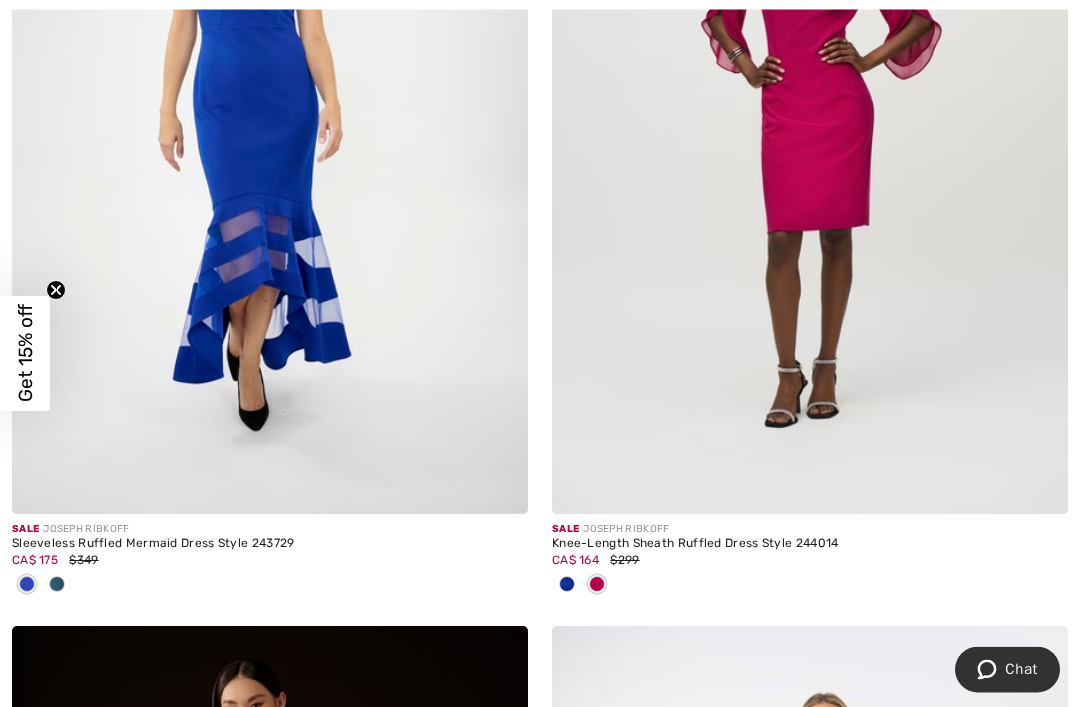 scroll, scrollTop: 1521, scrollLeft: 0, axis: vertical 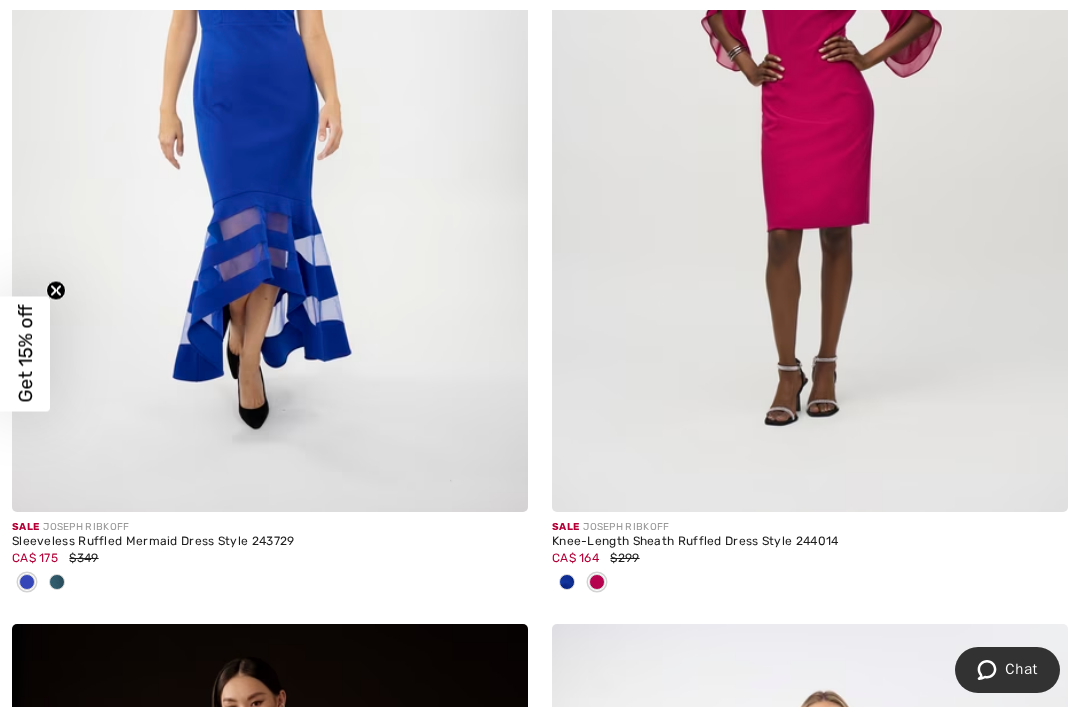click at bounding box center (810, 125) 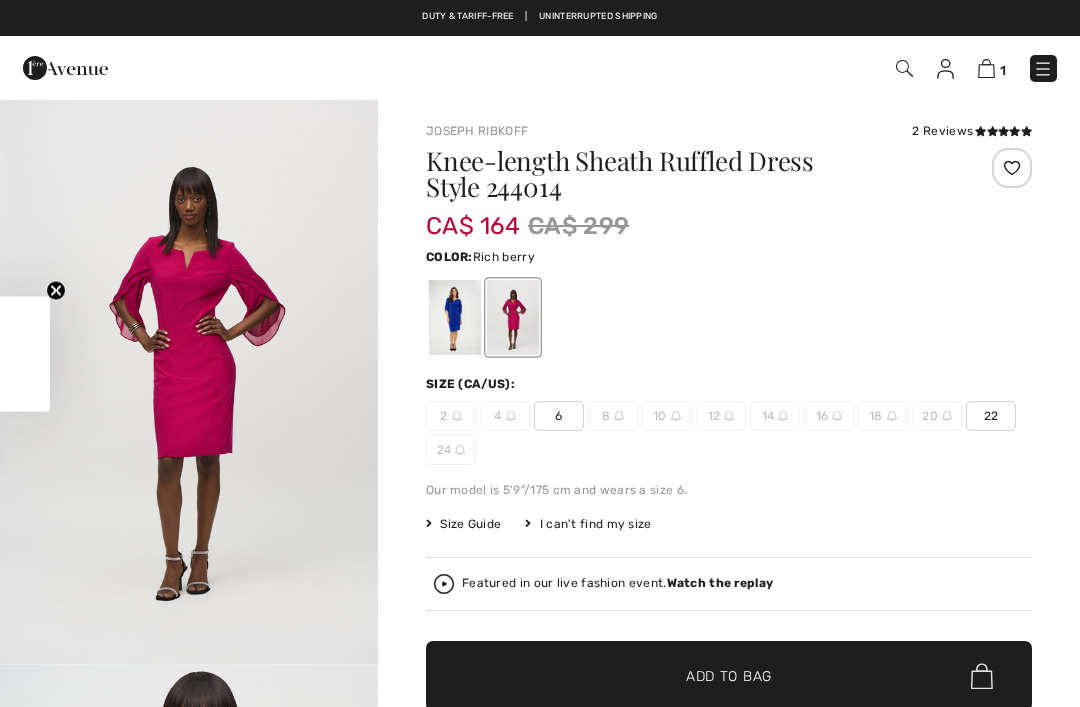 checkbox on "true" 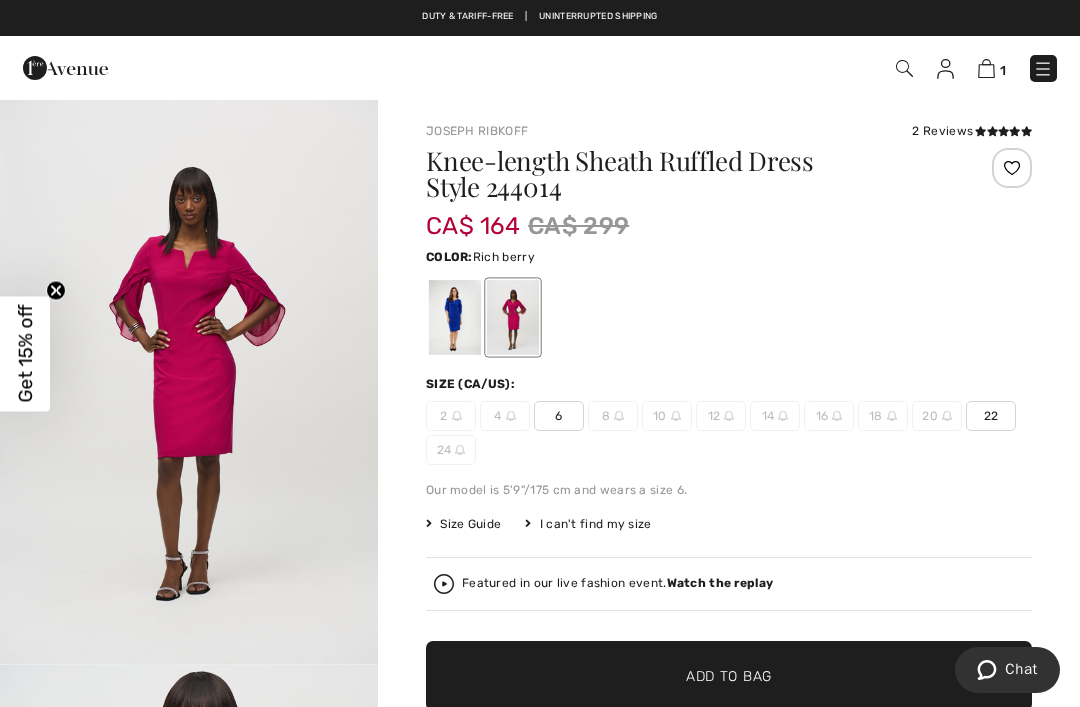 scroll, scrollTop: 0, scrollLeft: 0, axis: both 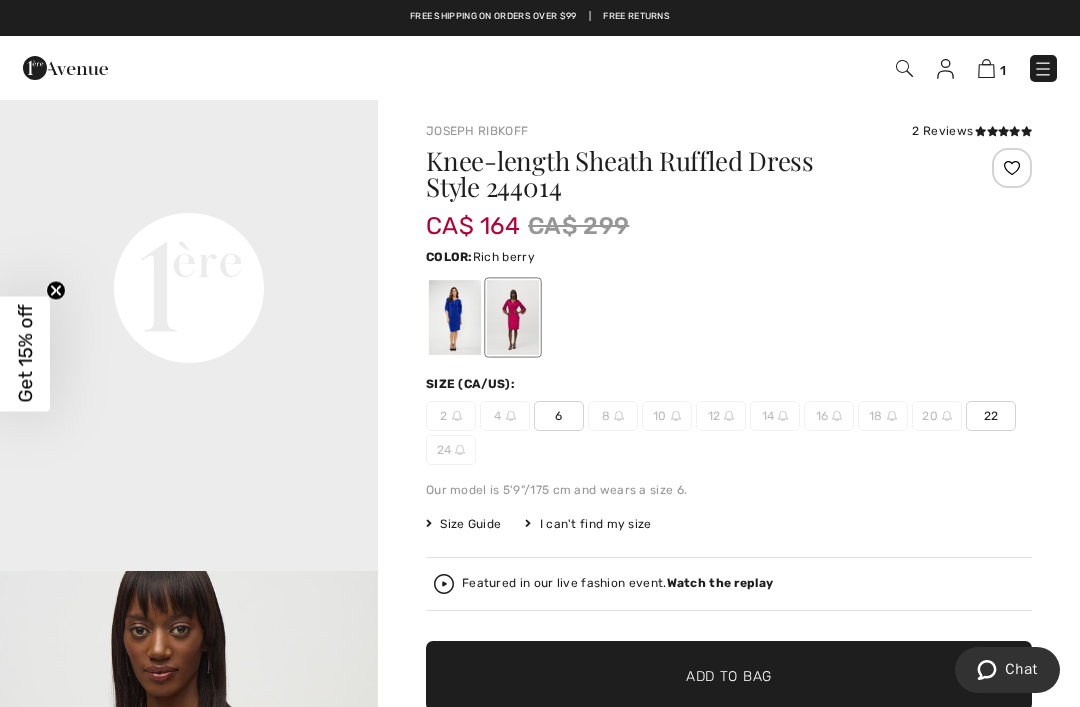 click on "Size Guide" at bounding box center [463, 524] 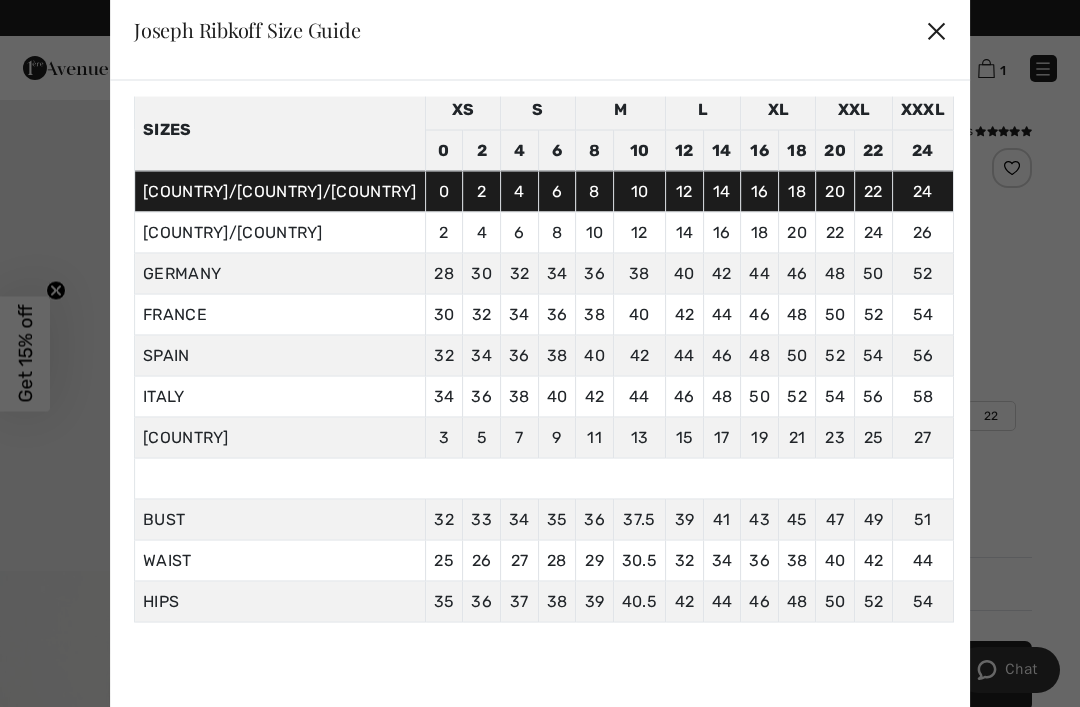 scroll, scrollTop: 84, scrollLeft: 0, axis: vertical 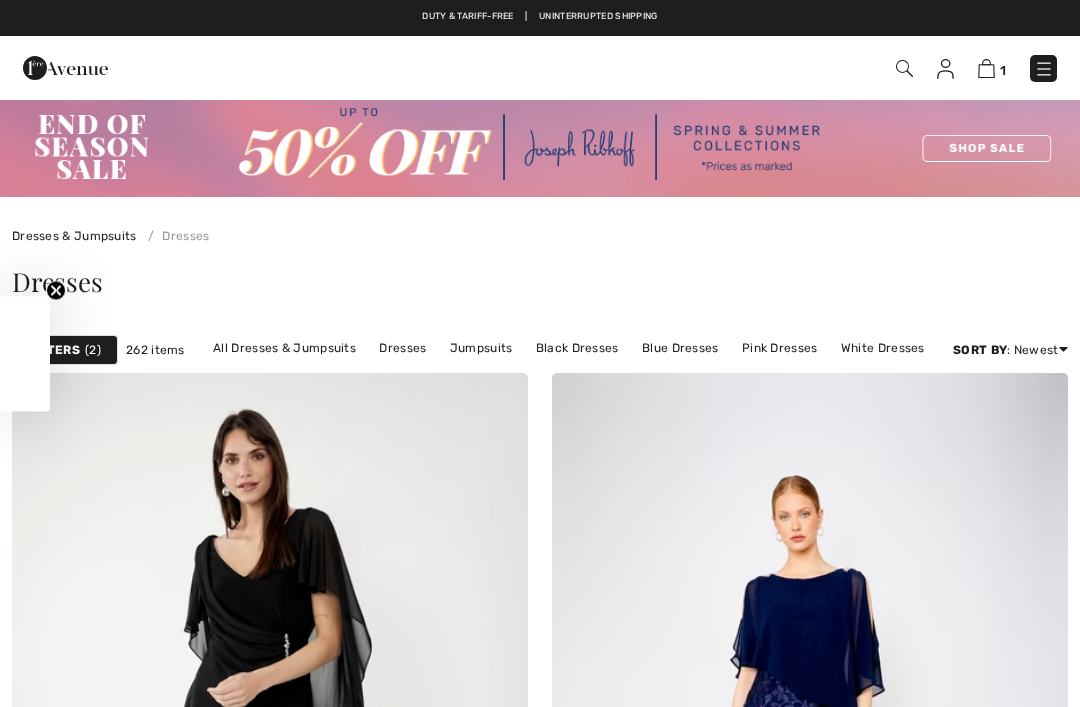 checkbox on "true" 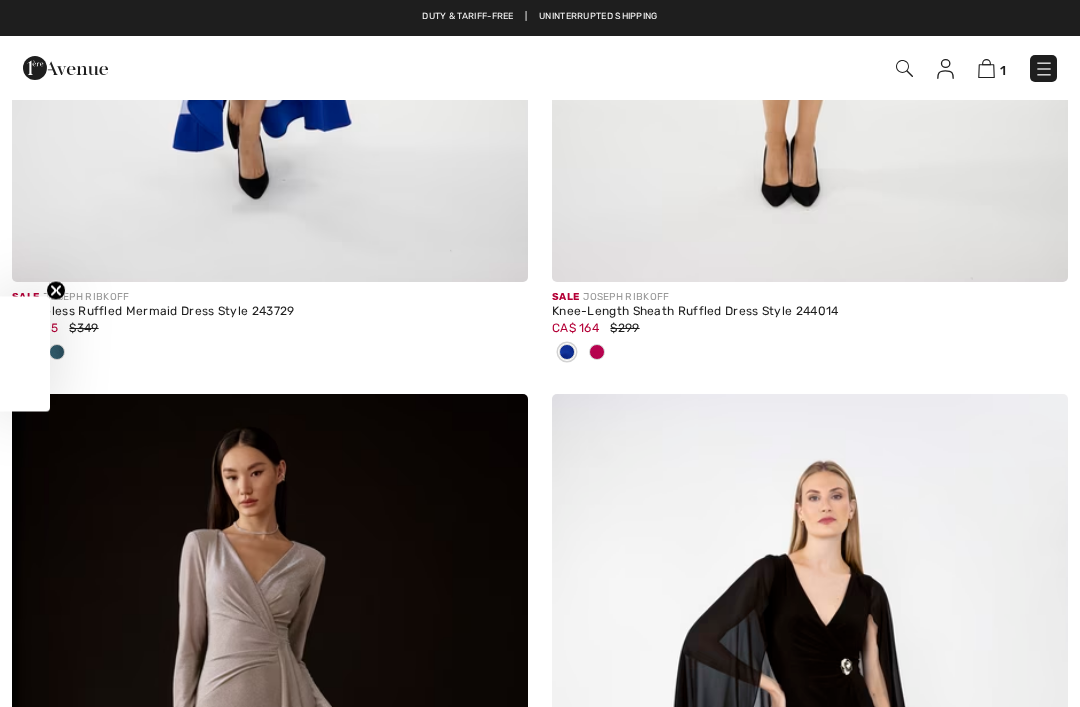 scroll, scrollTop: 0, scrollLeft: 0, axis: both 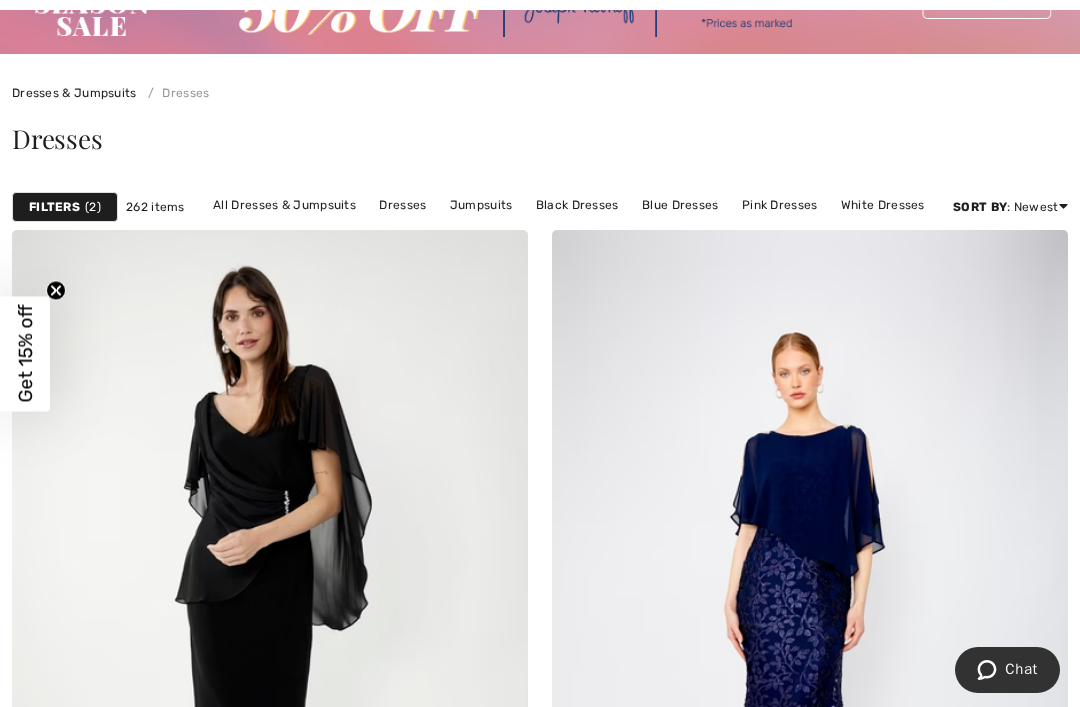 click on "Filters 2" at bounding box center [65, 207] 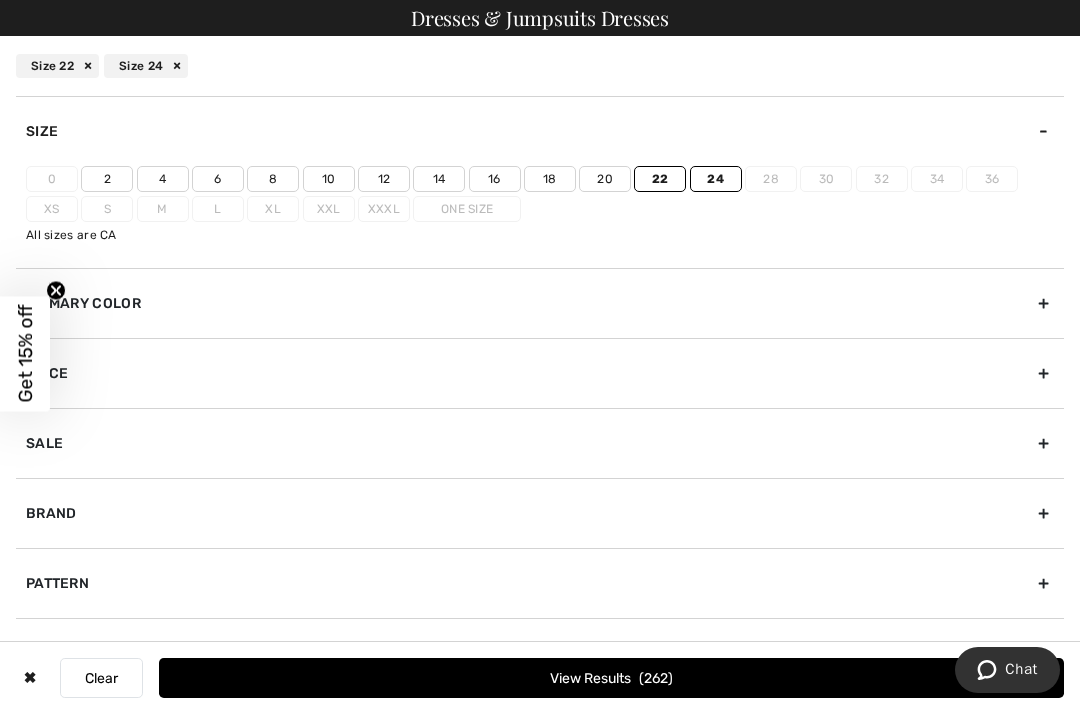 click on "22" at bounding box center [660, 179] 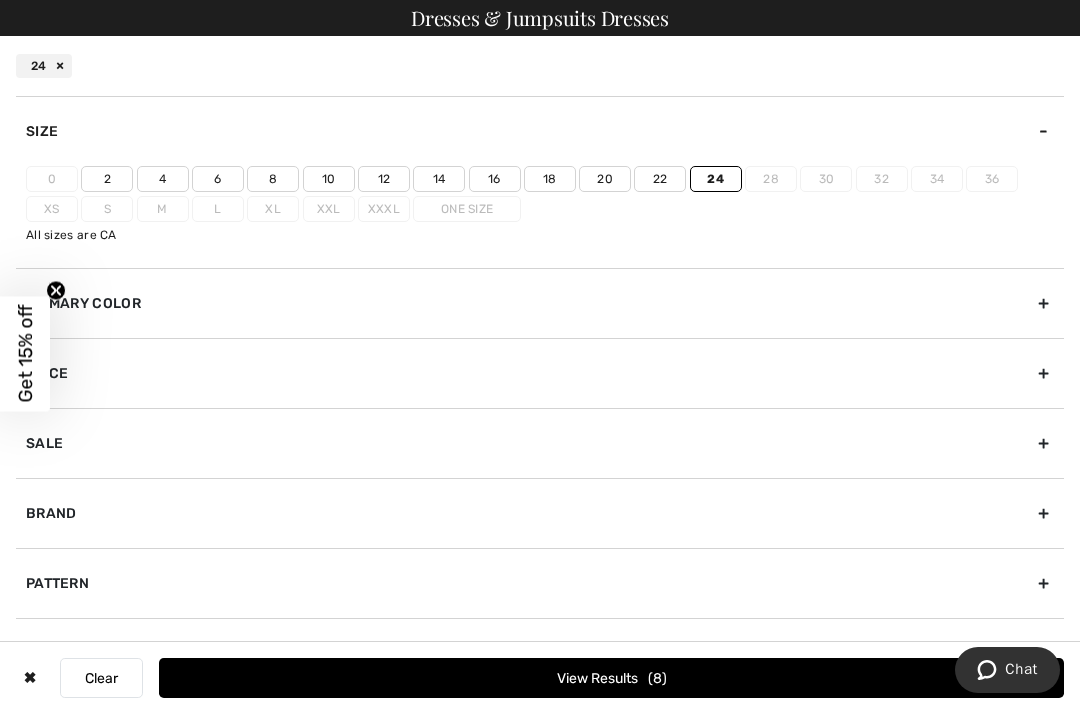 click on "8" at bounding box center (657, 678) 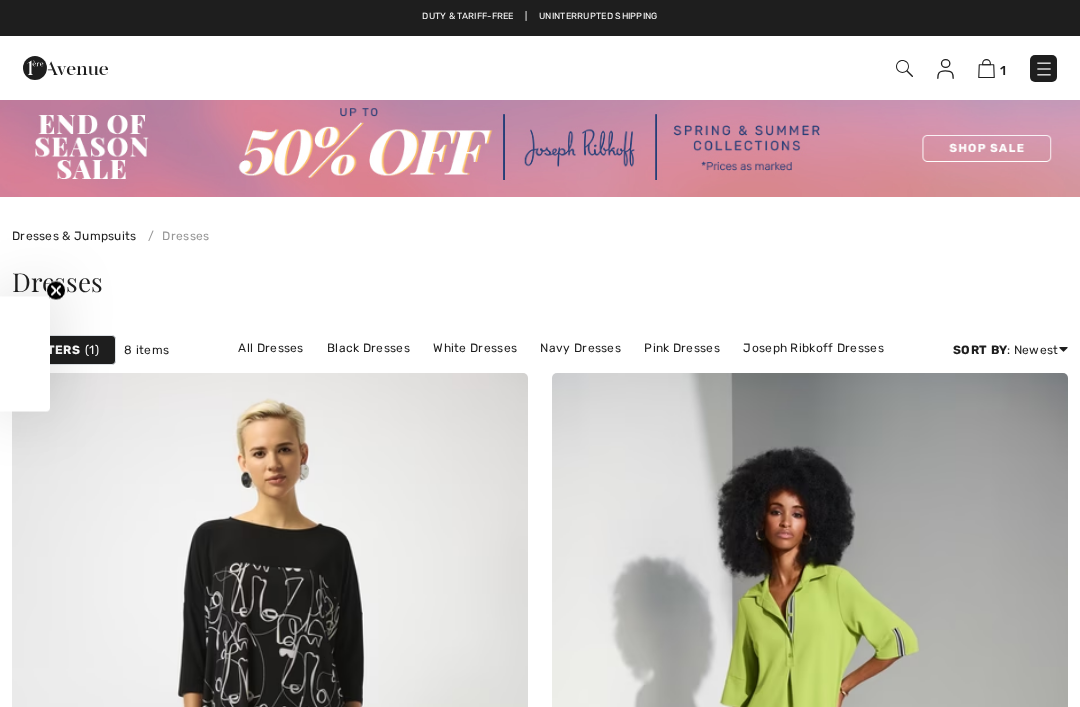 scroll, scrollTop: 0, scrollLeft: 0, axis: both 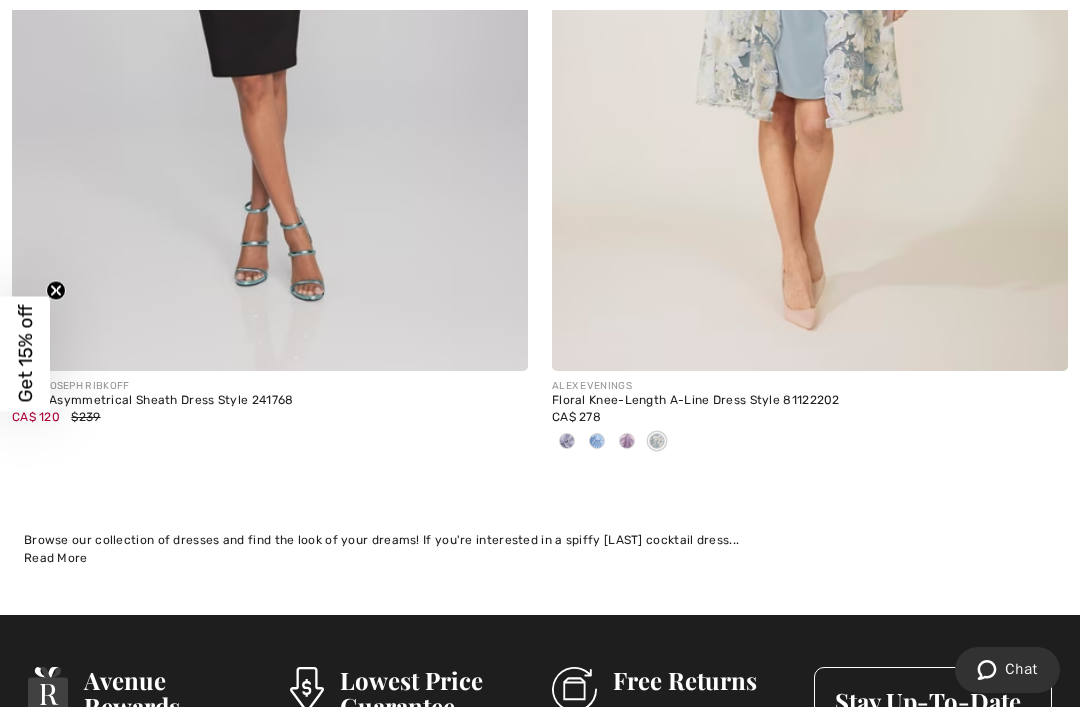 click at bounding box center (627, 441) 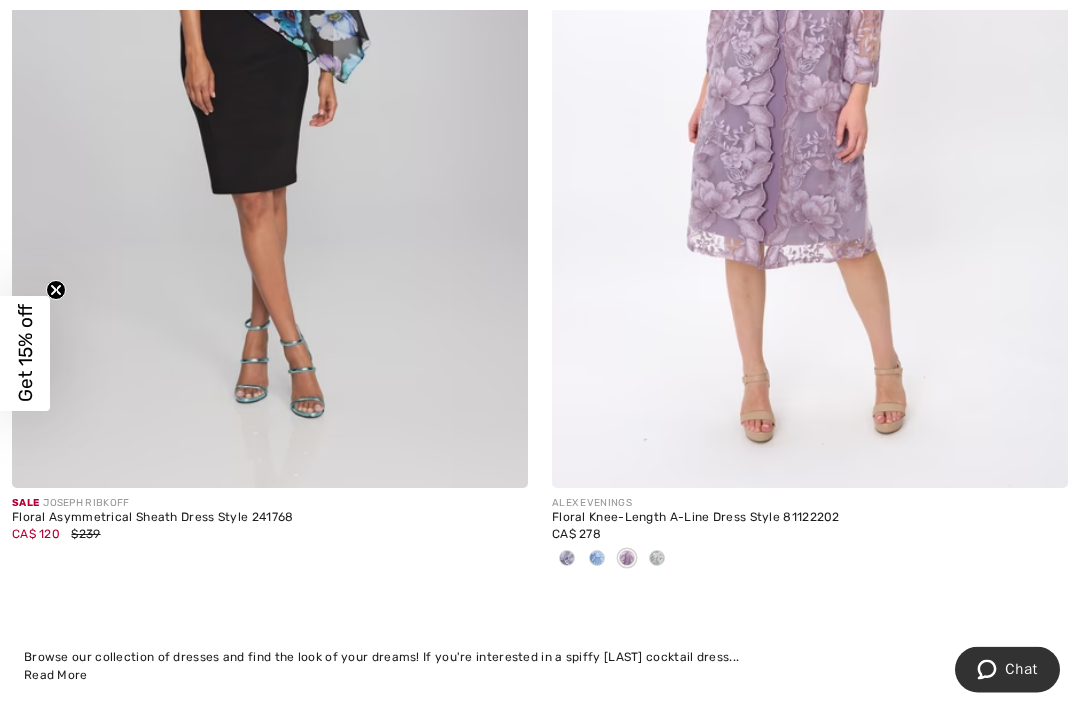 scroll, scrollTop: 3288, scrollLeft: 0, axis: vertical 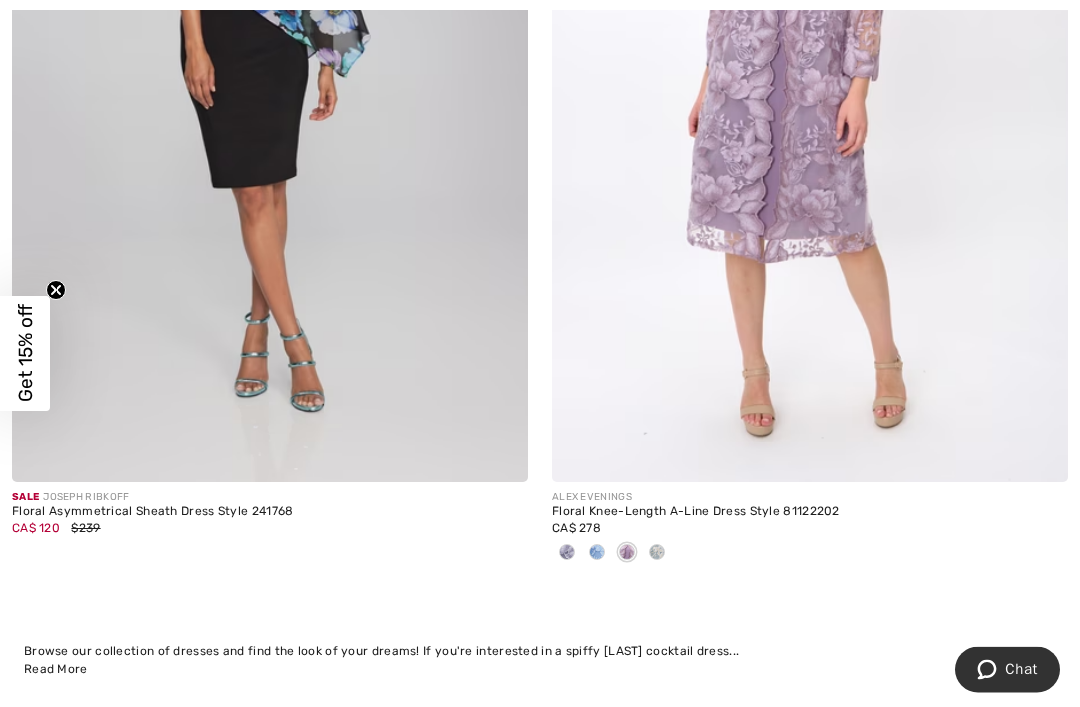 click at bounding box center (810, 96) 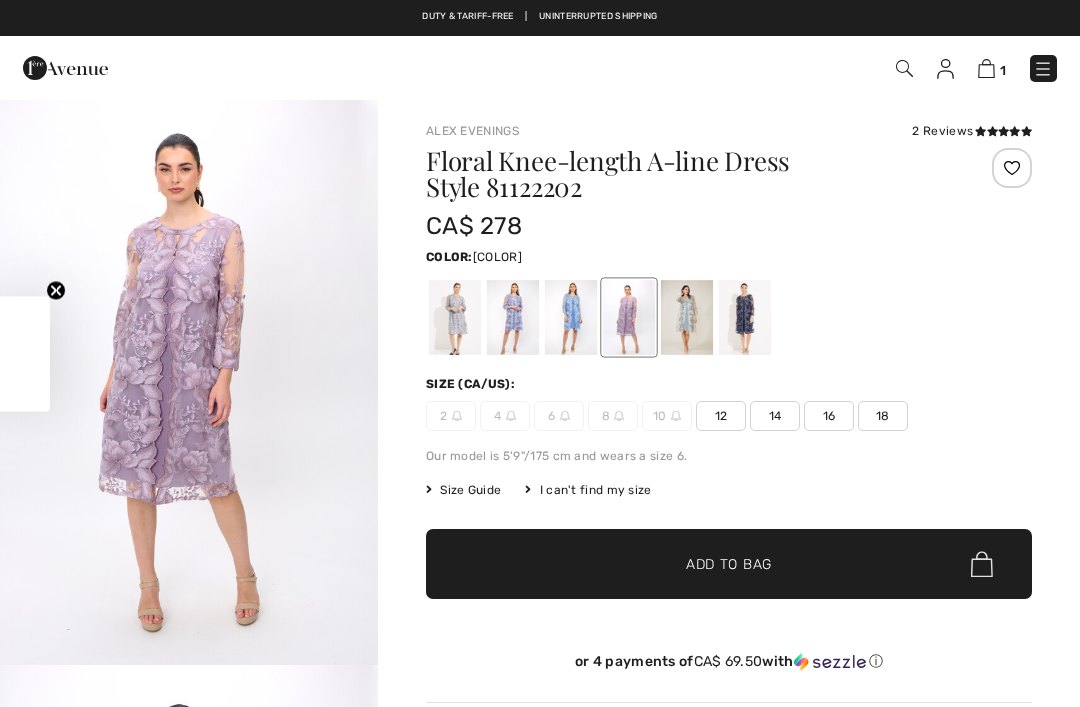 checkbox on "true" 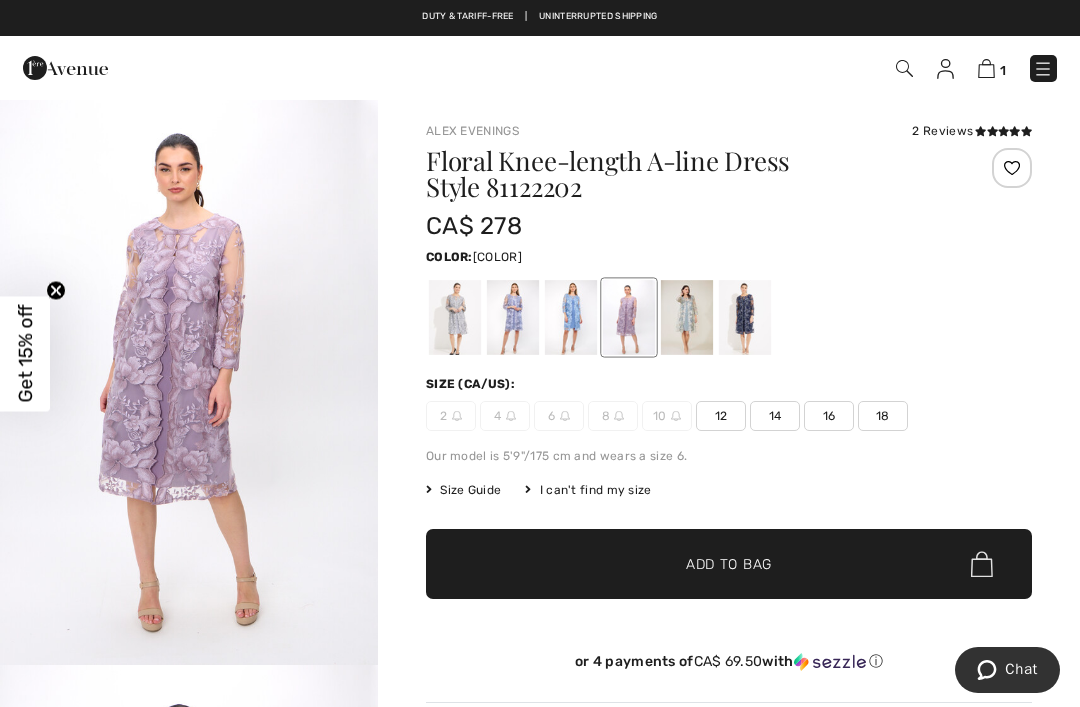 scroll, scrollTop: 0, scrollLeft: 0, axis: both 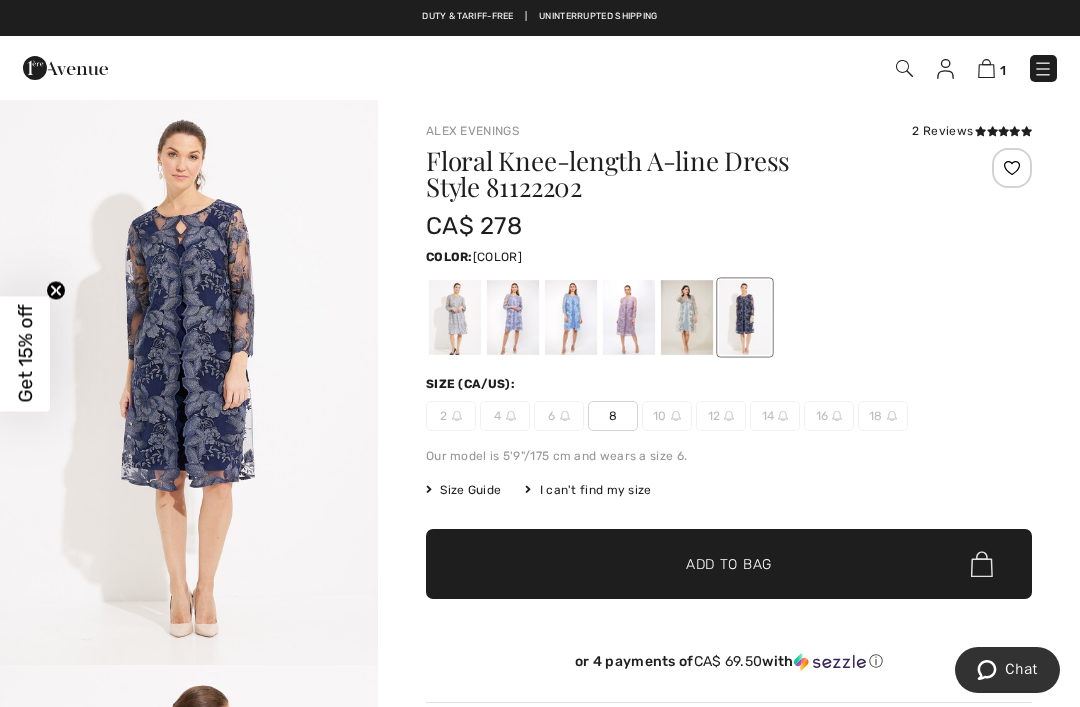 click at bounding box center [455, 317] 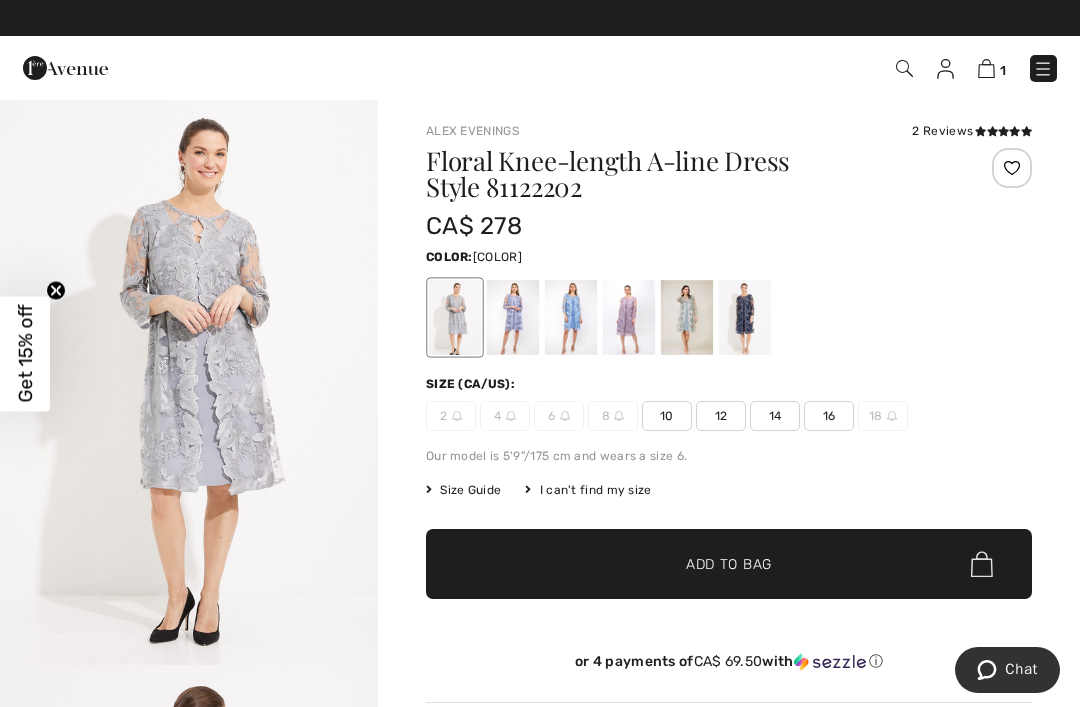 click at bounding box center (513, 317) 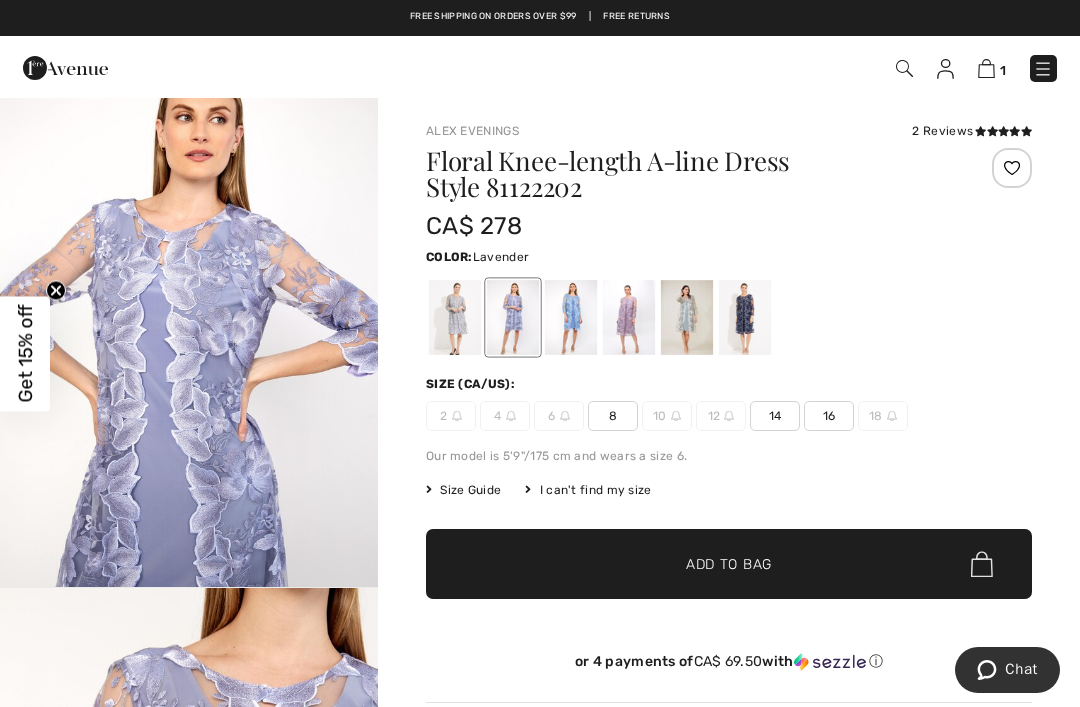 scroll, scrollTop: 2345, scrollLeft: 0, axis: vertical 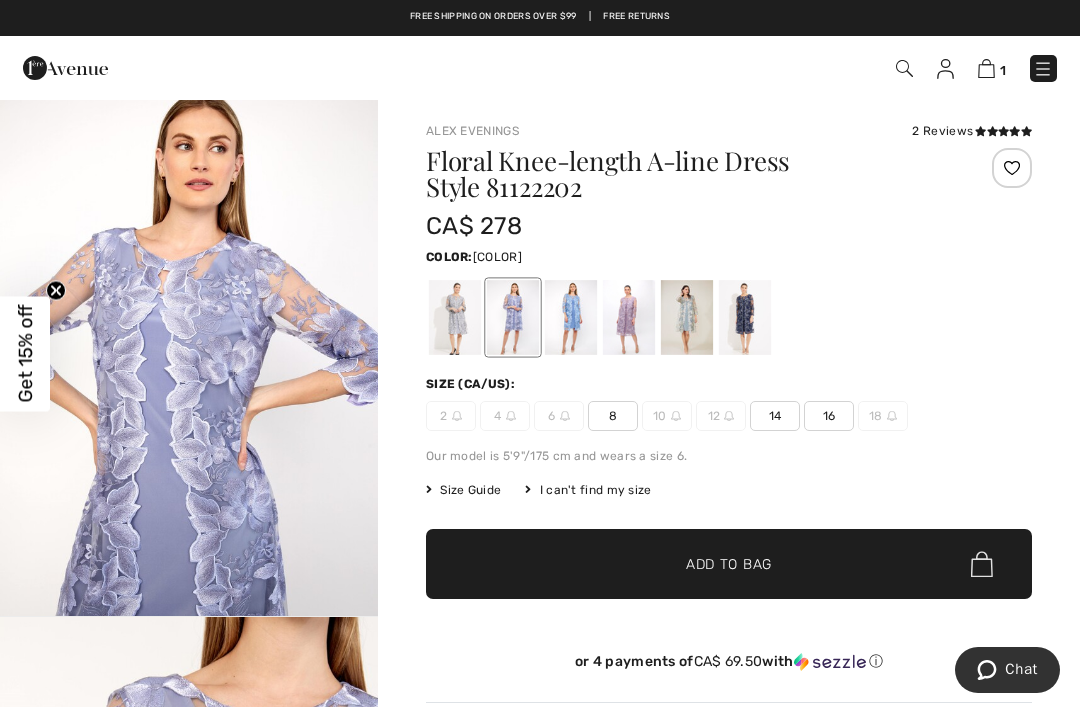click at bounding box center (571, 317) 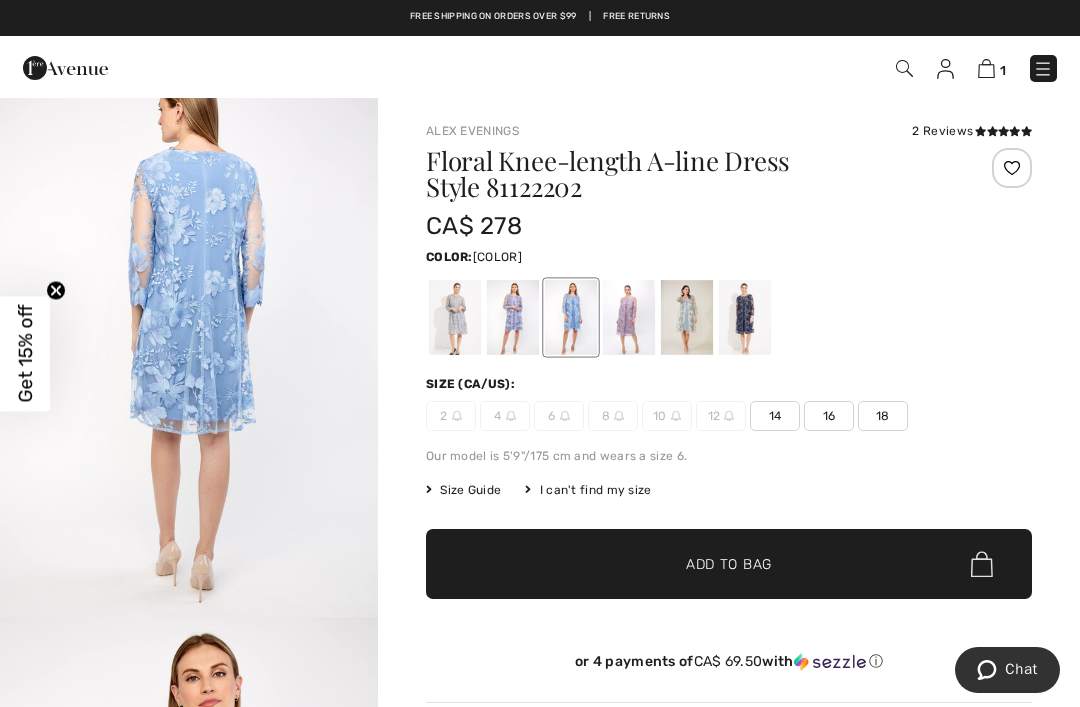 scroll, scrollTop: 0, scrollLeft: 0, axis: both 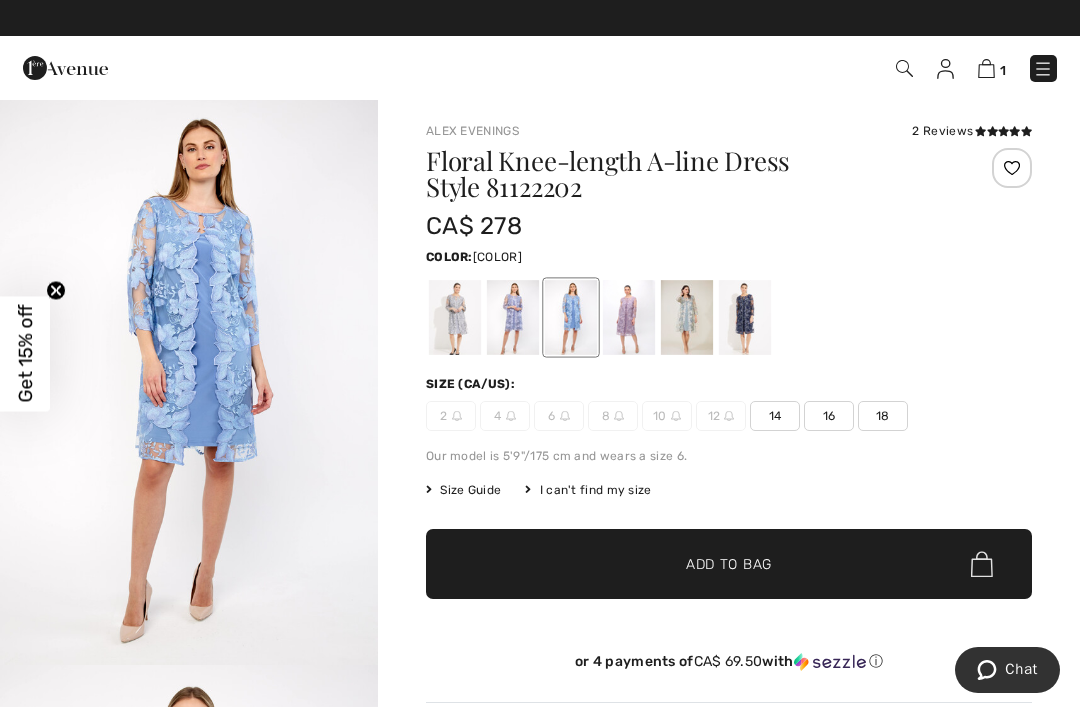 click at bounding box center [629, 317] 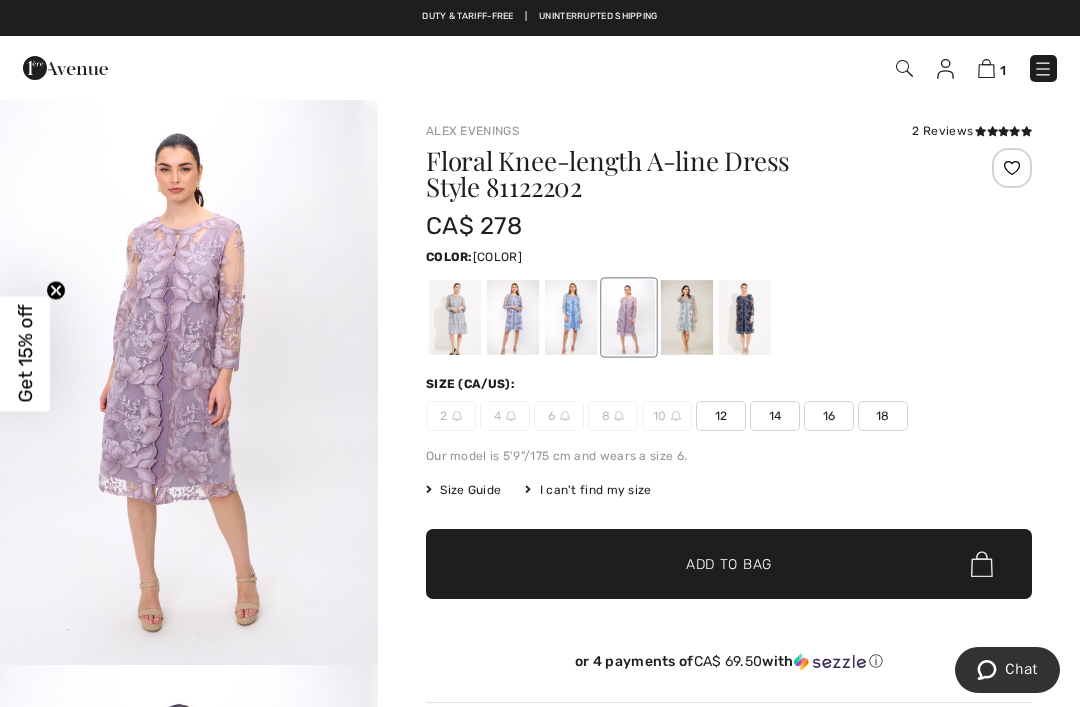 click at bounding box center [687, 317] 